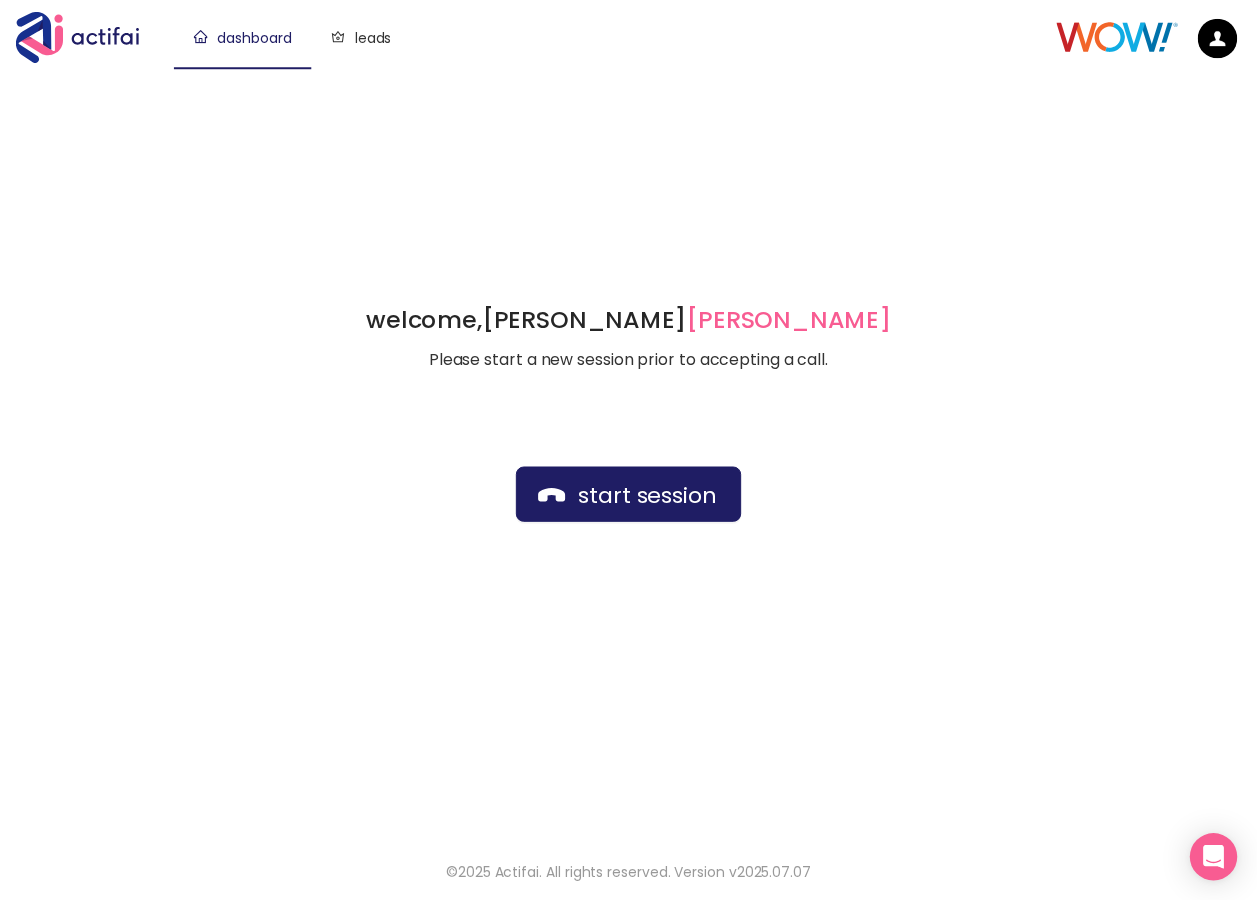 scroll, scrollTop: 0, scrollLeft: 0, axis: both 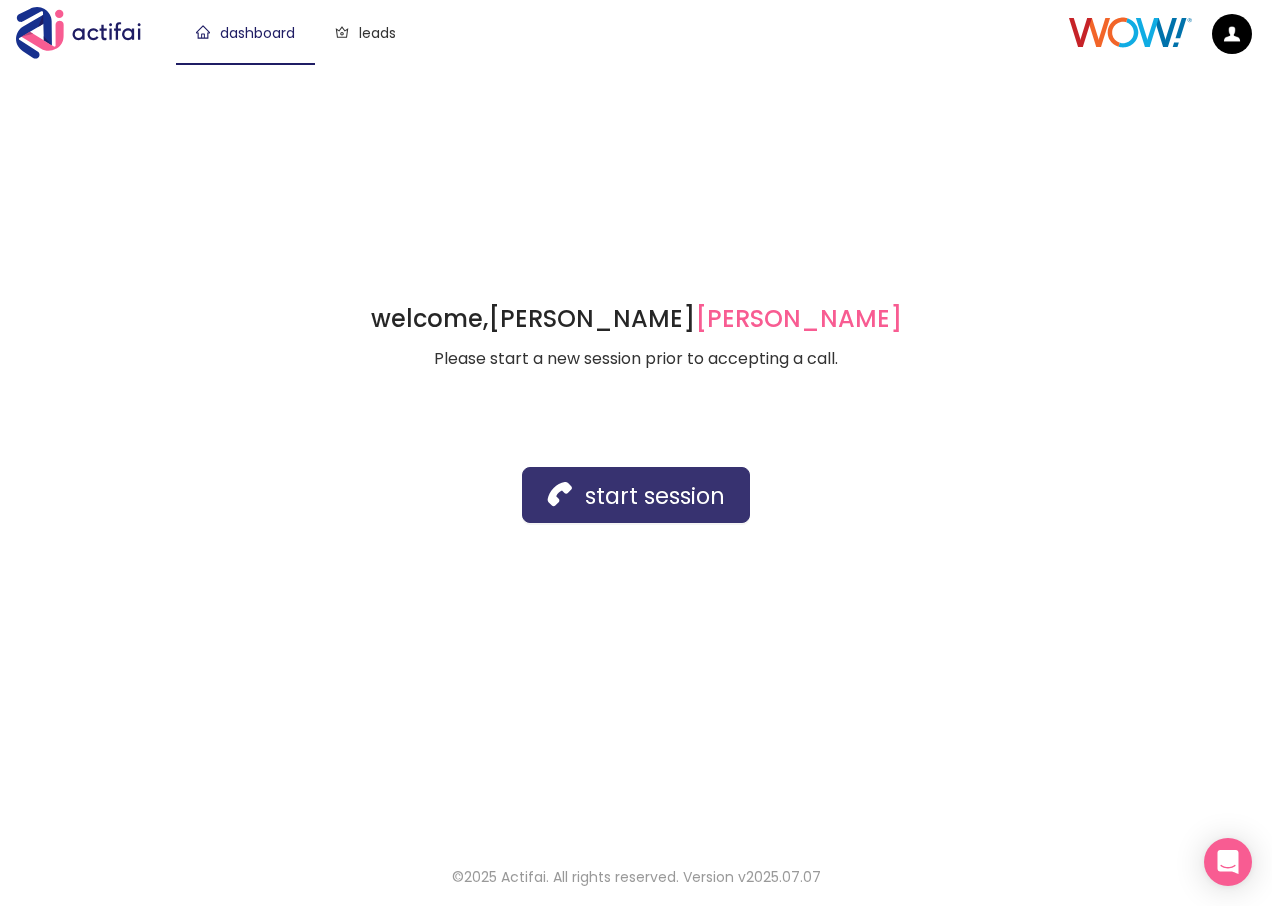 click on "start session" at bounding box center [636, 495] 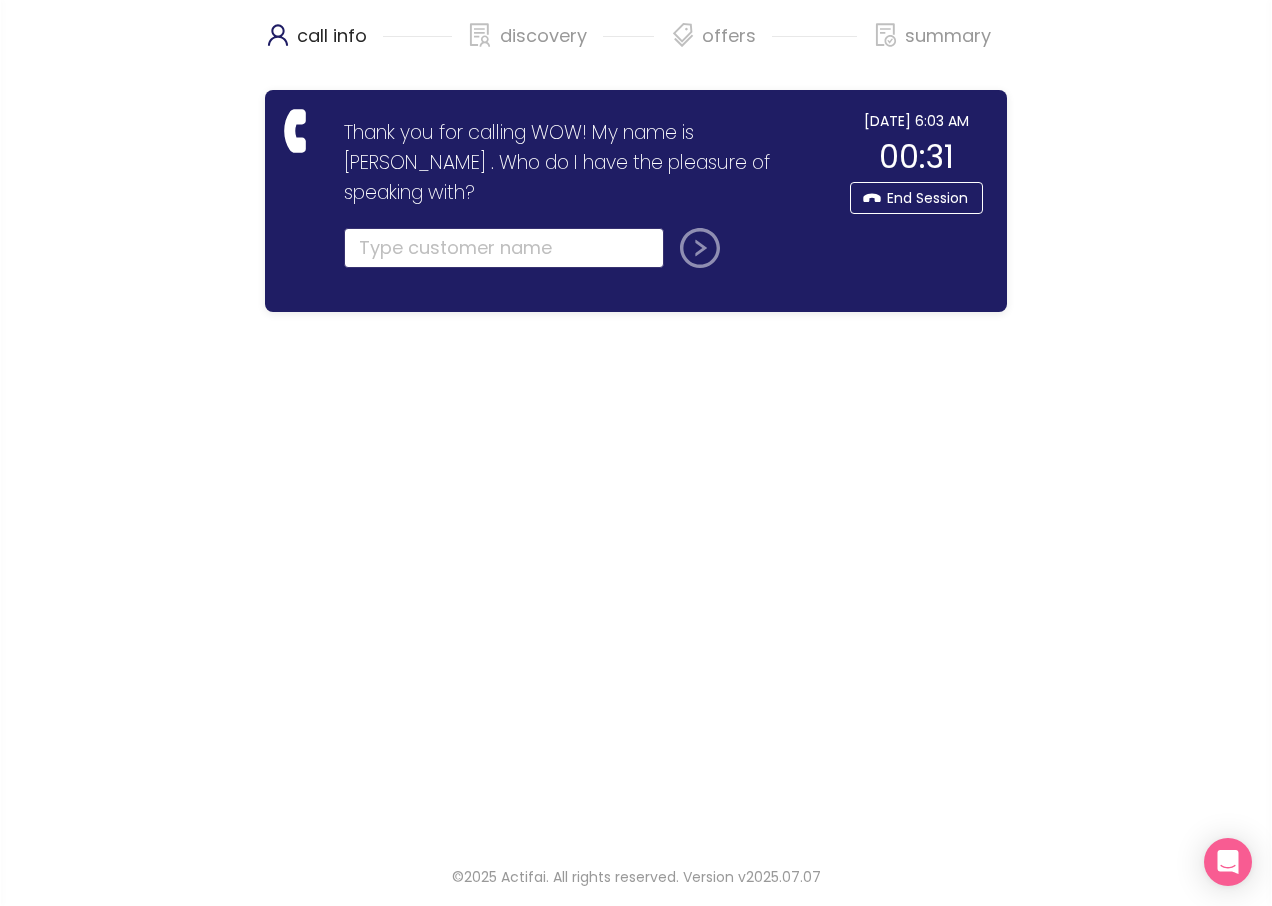 click 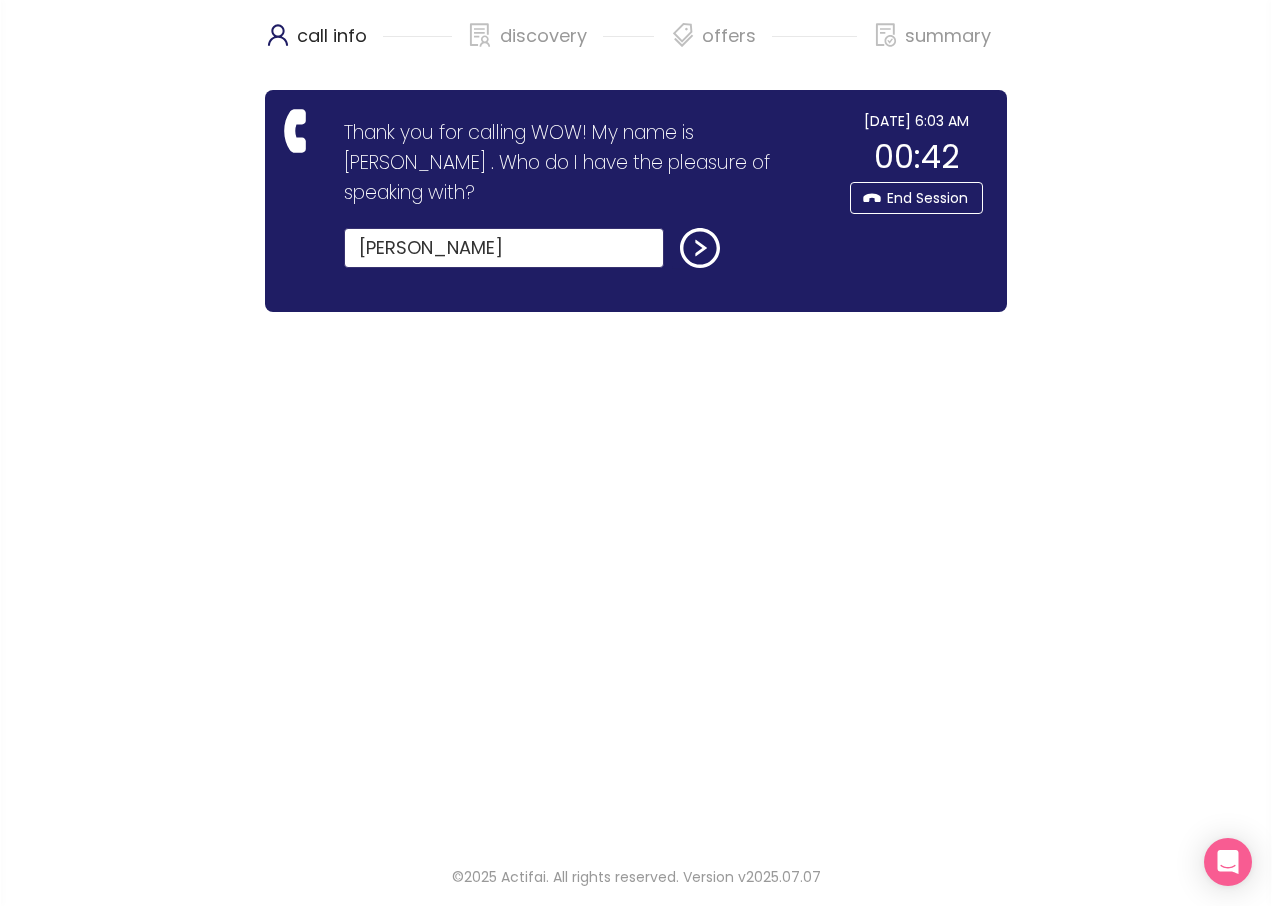 type on "[PERSON_NAME]" 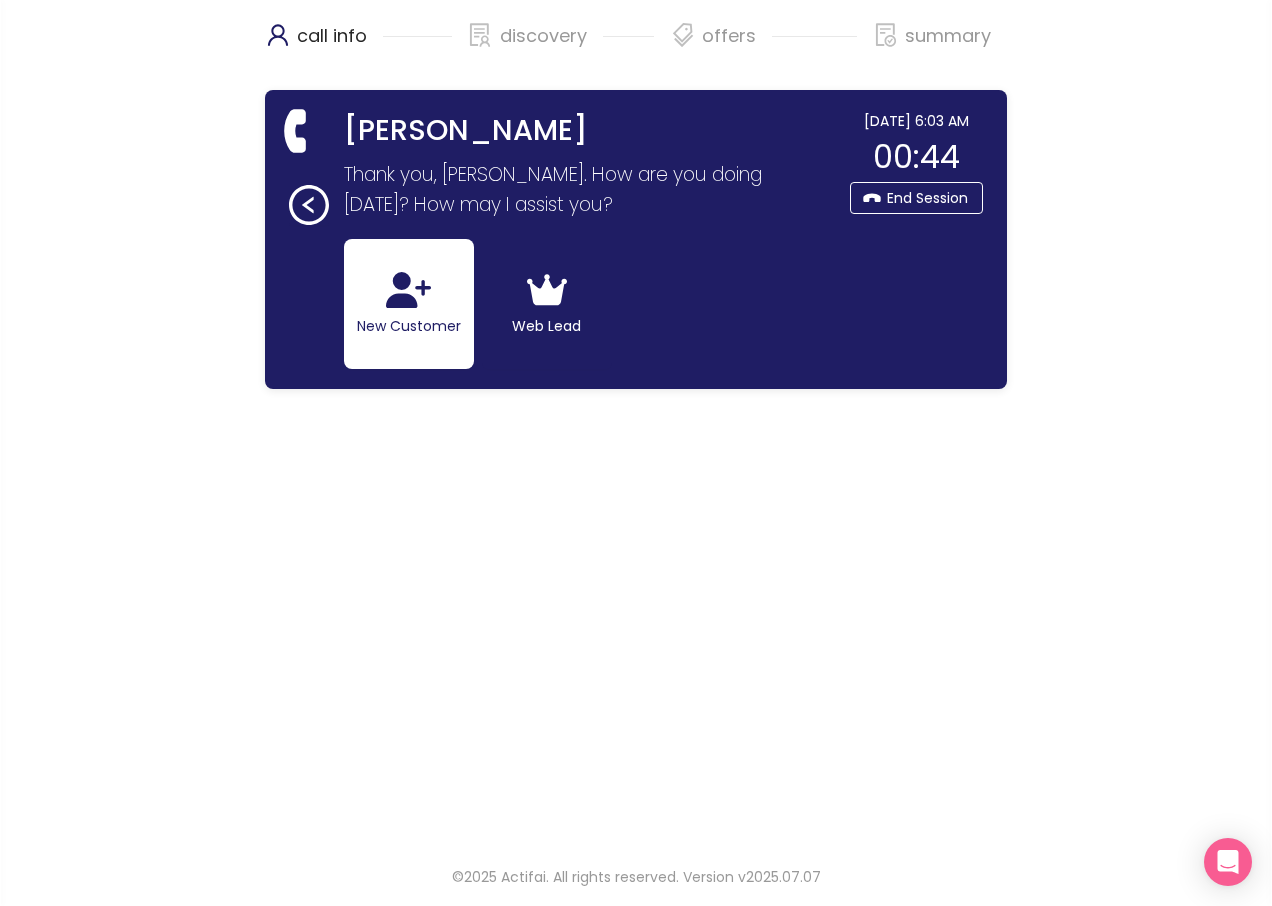 click 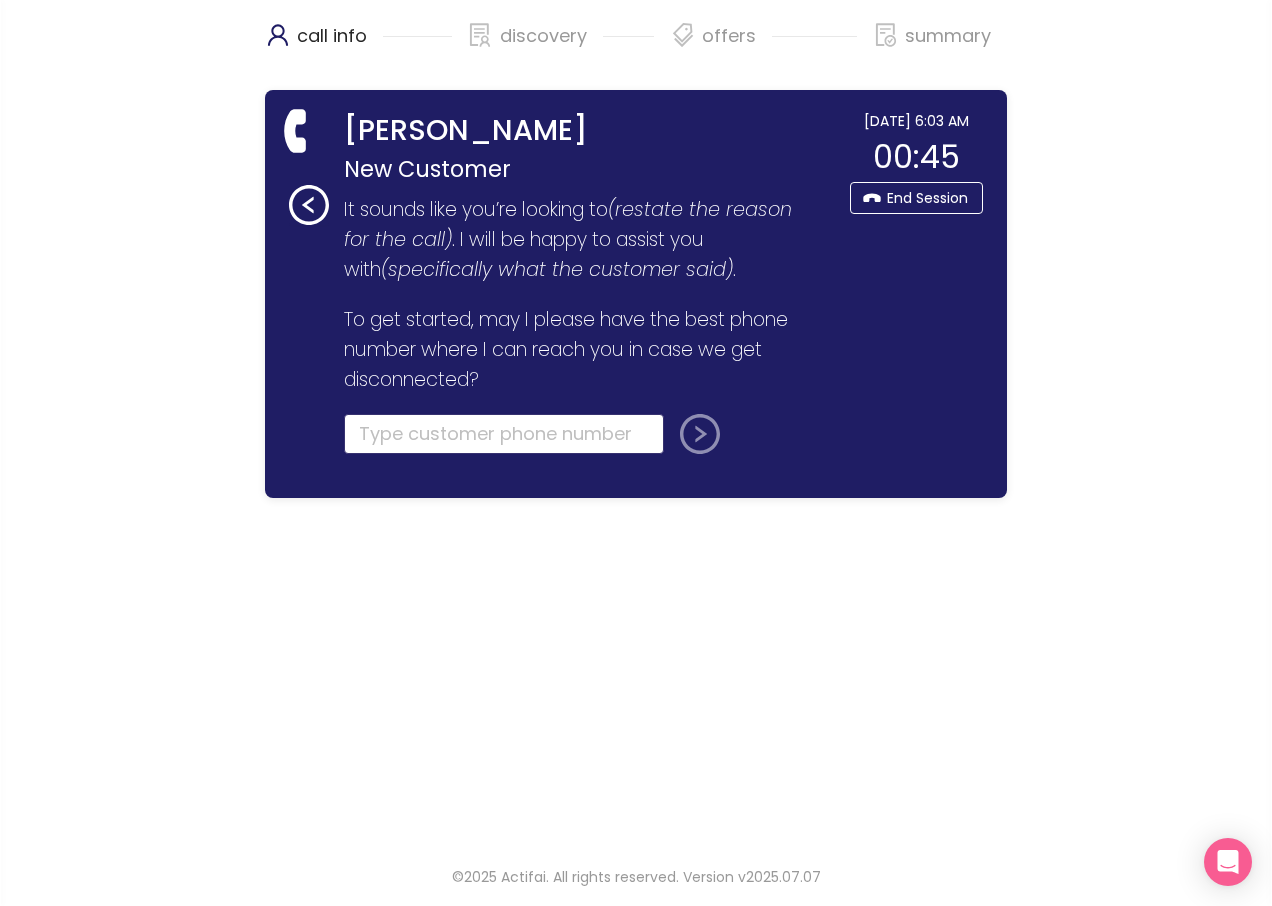 click 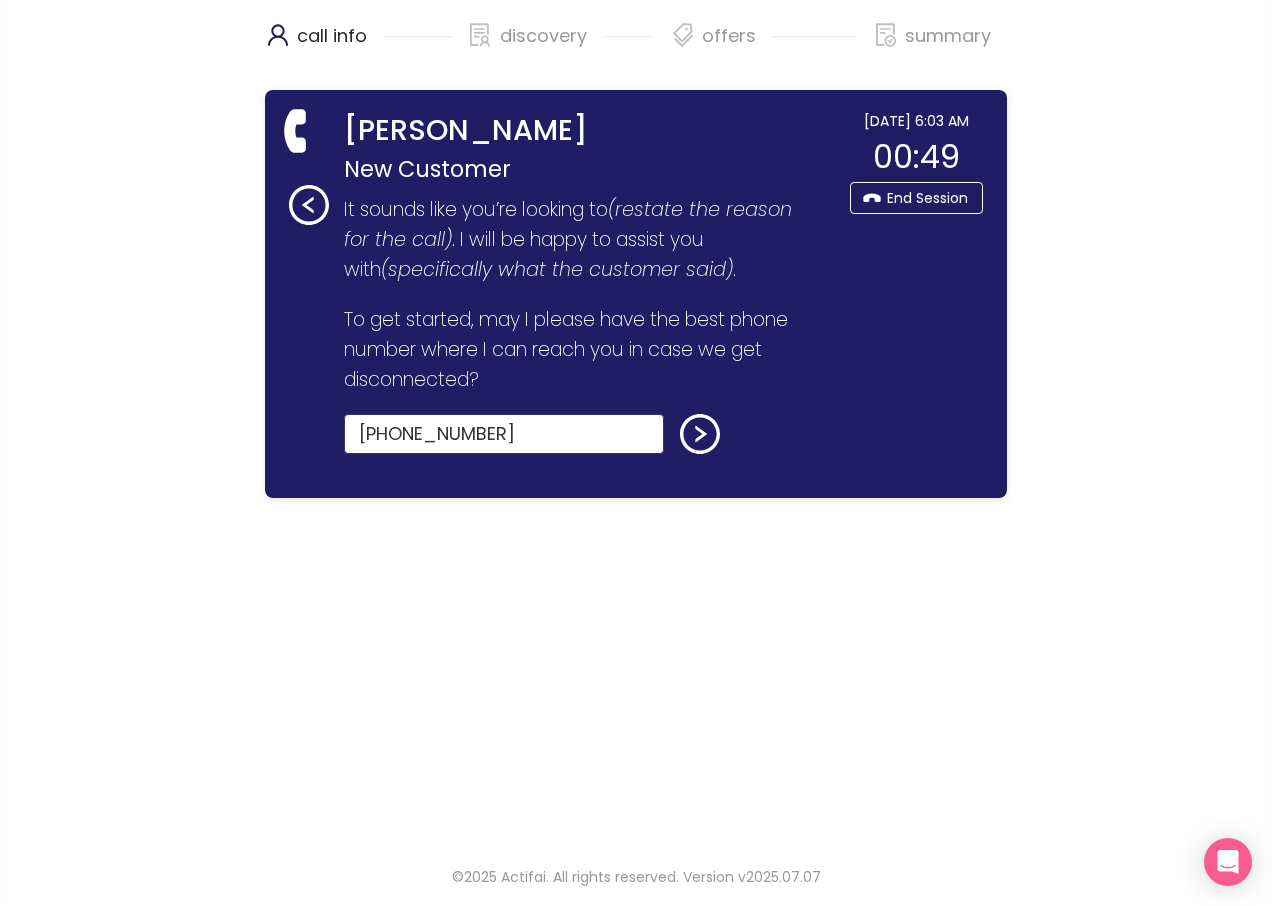 type on "[PHONE_NUMBER]" 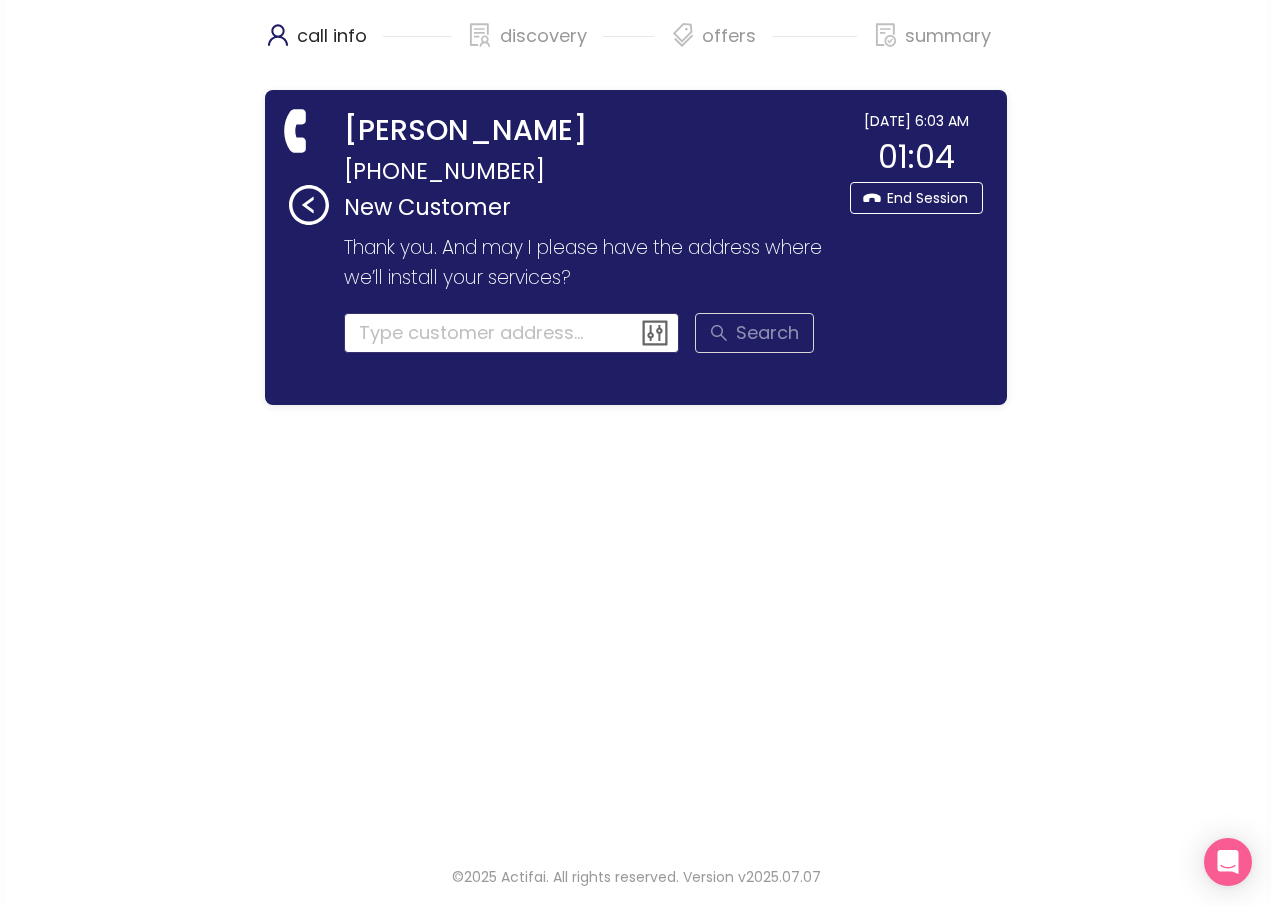 click at bounding box center (512, 333) 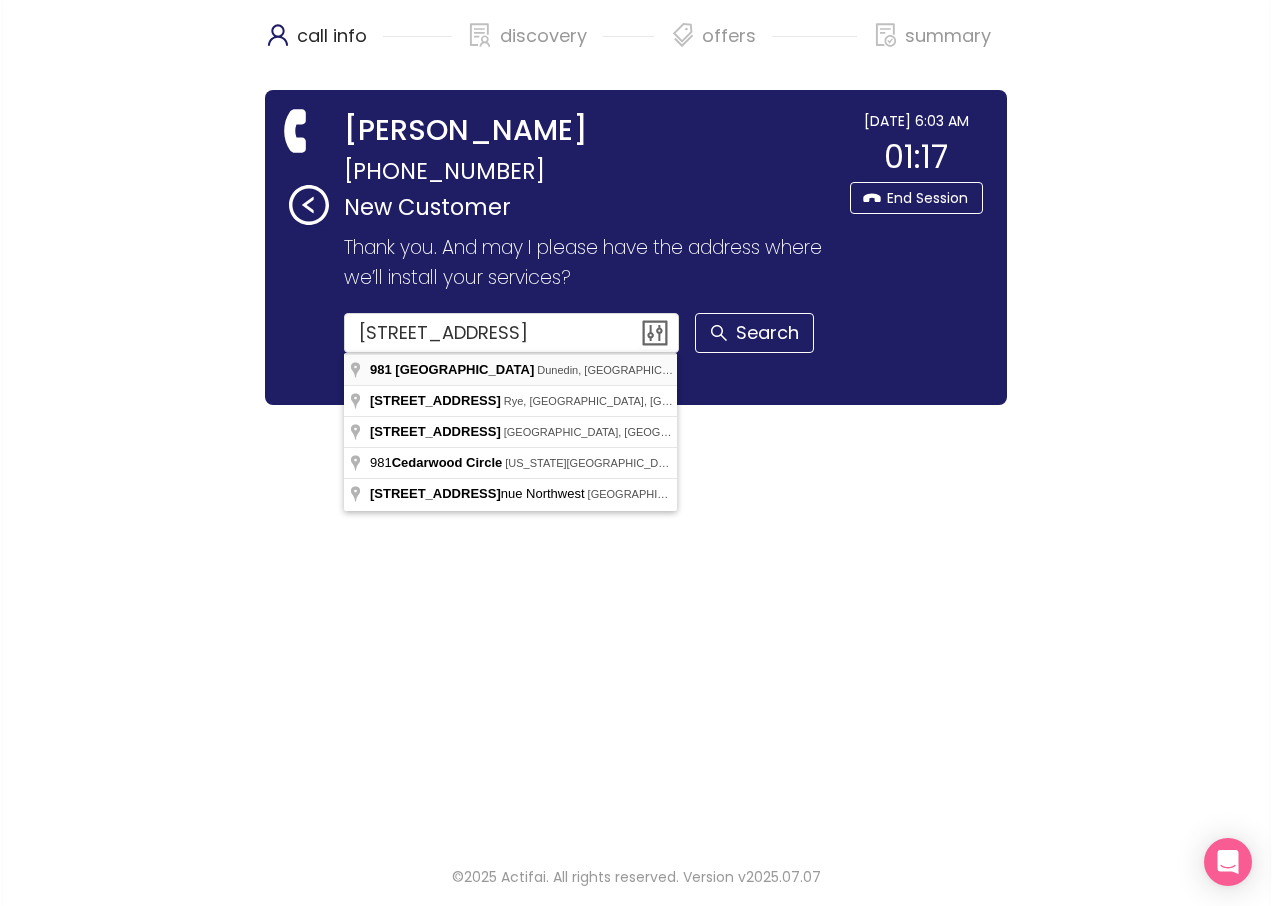 type on "[STREET_ADDRESS]" 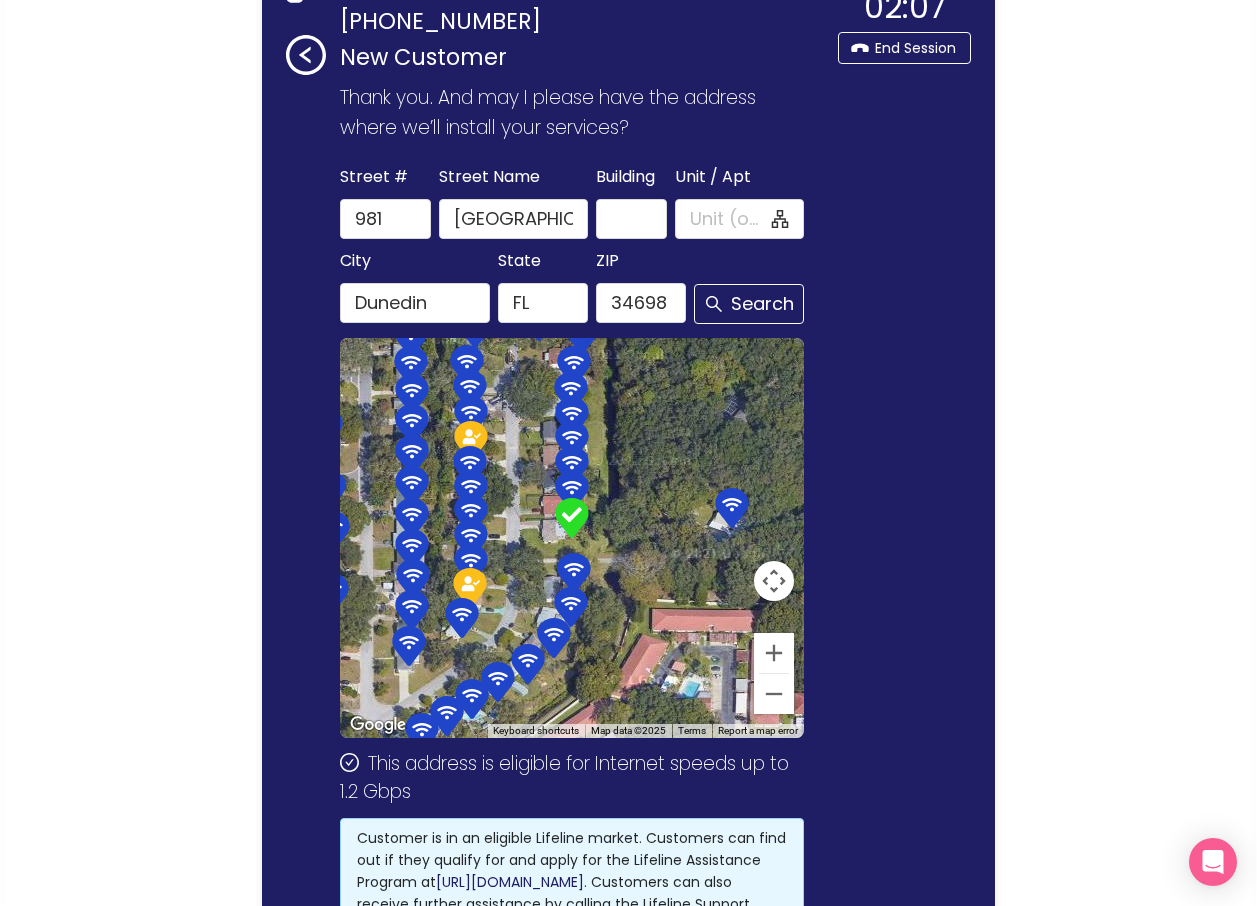 scroll, scrollTop: 366, scrollLeft: 0, axis: vertical 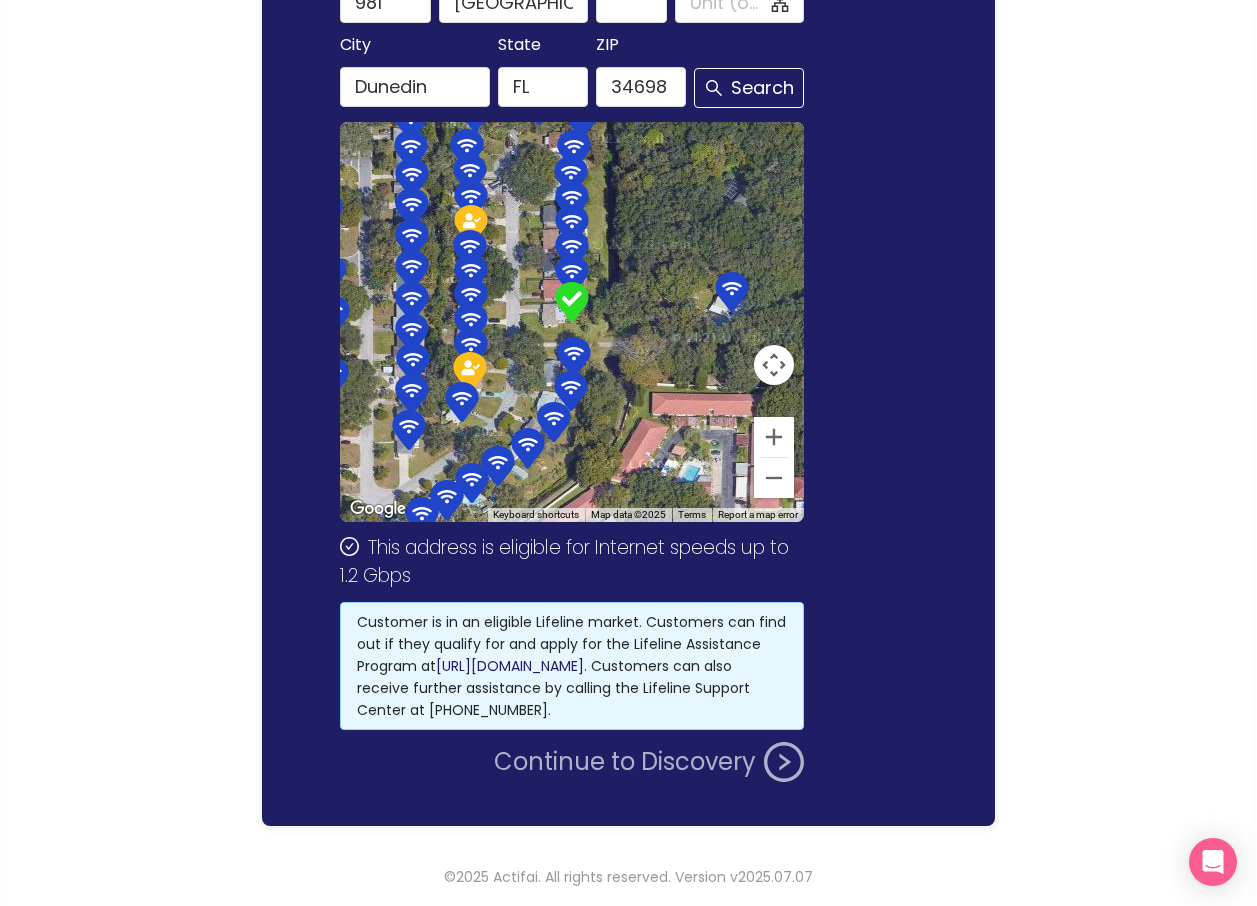click on "Continue to Discovery" 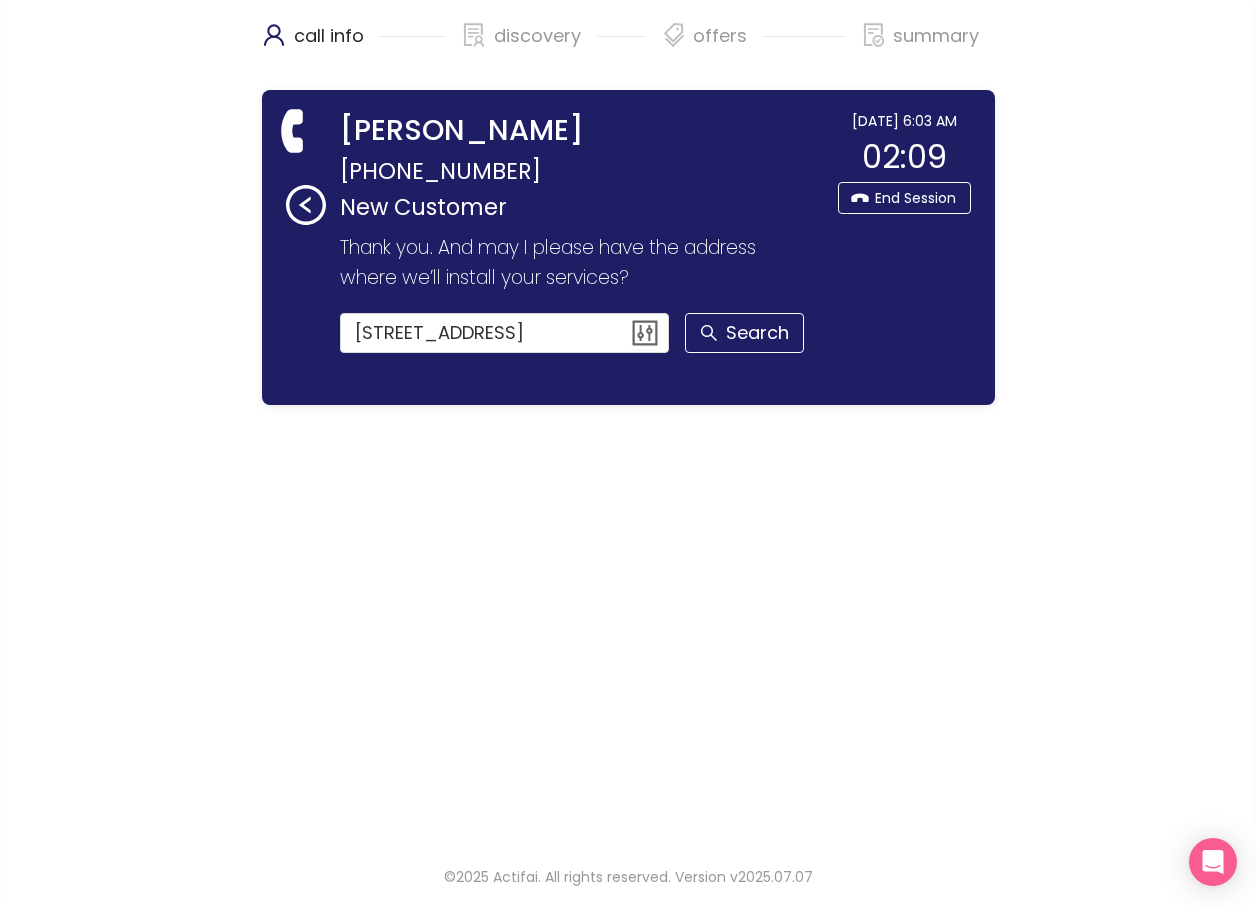 scroll, scrollTop: 0, scrollLeft: 0, axis: both 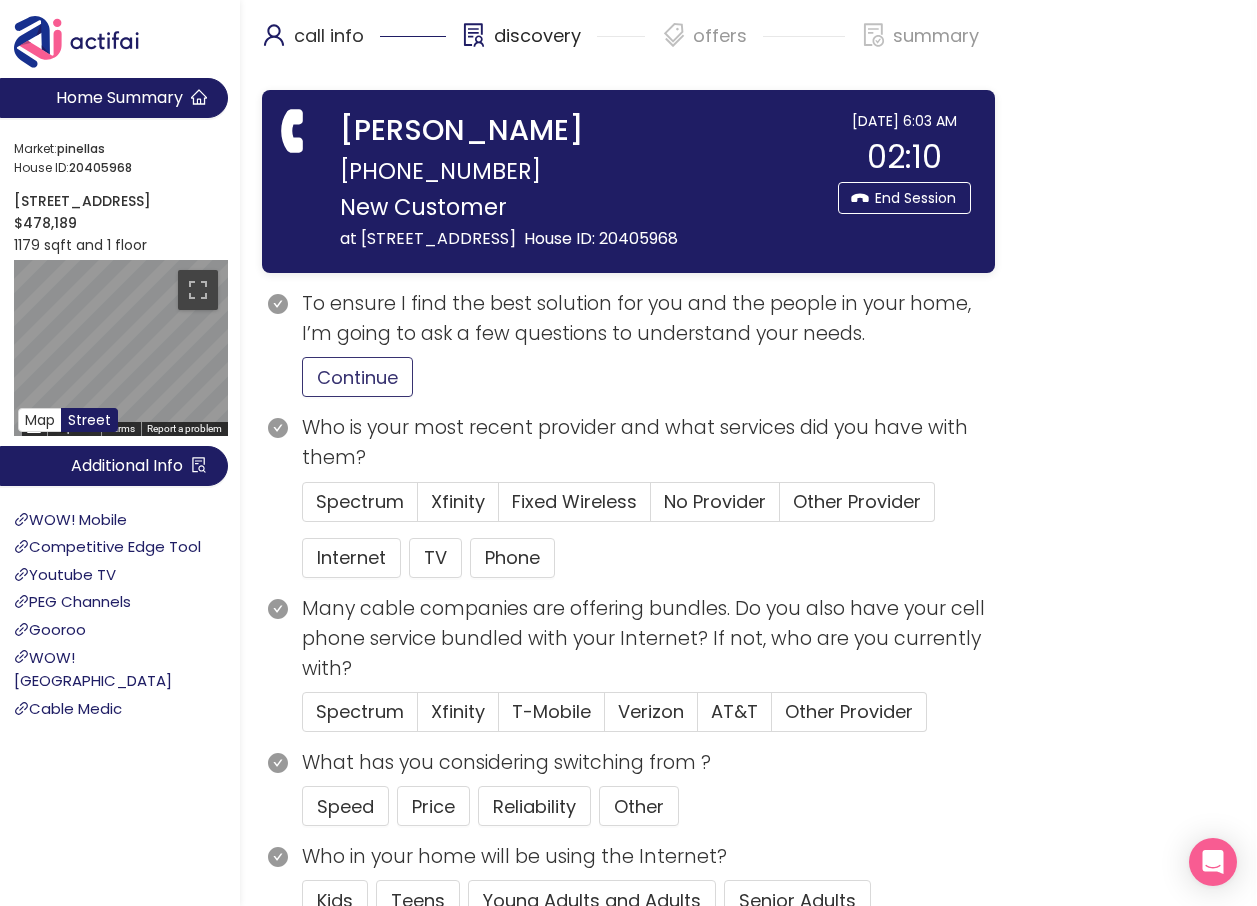click on "Continue" at bounding box center [357, 377] 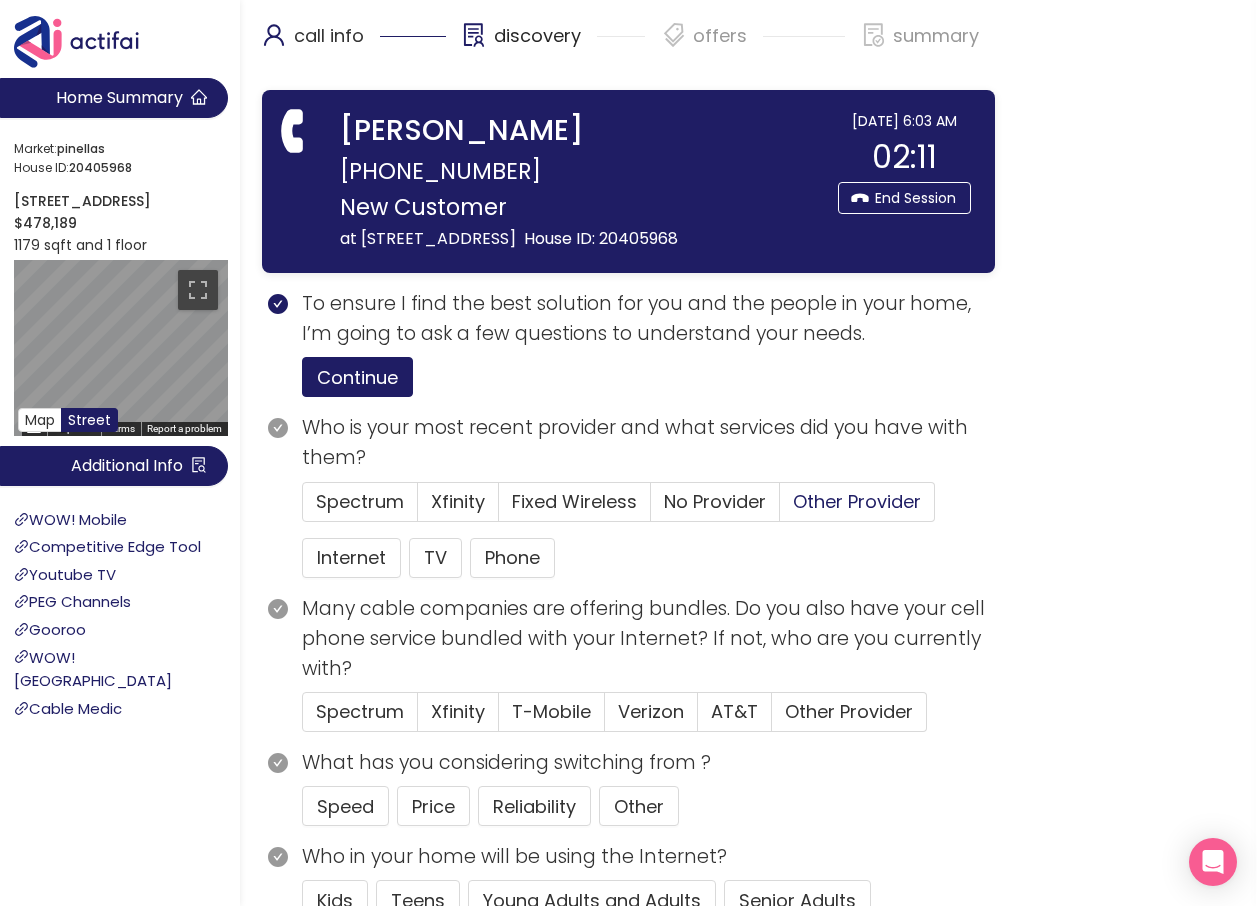 click on "Other Provider" at bounding box center (857, 501) 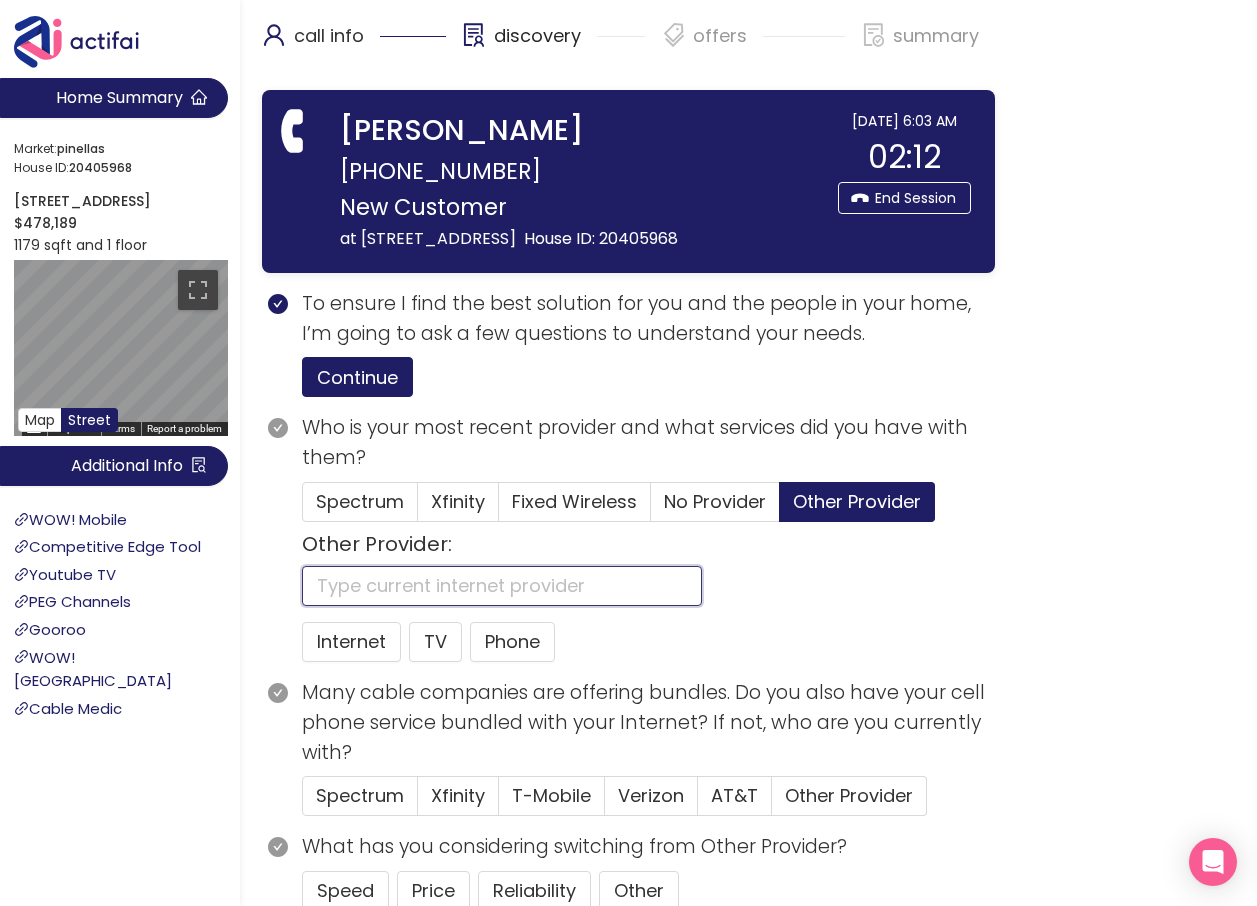 click 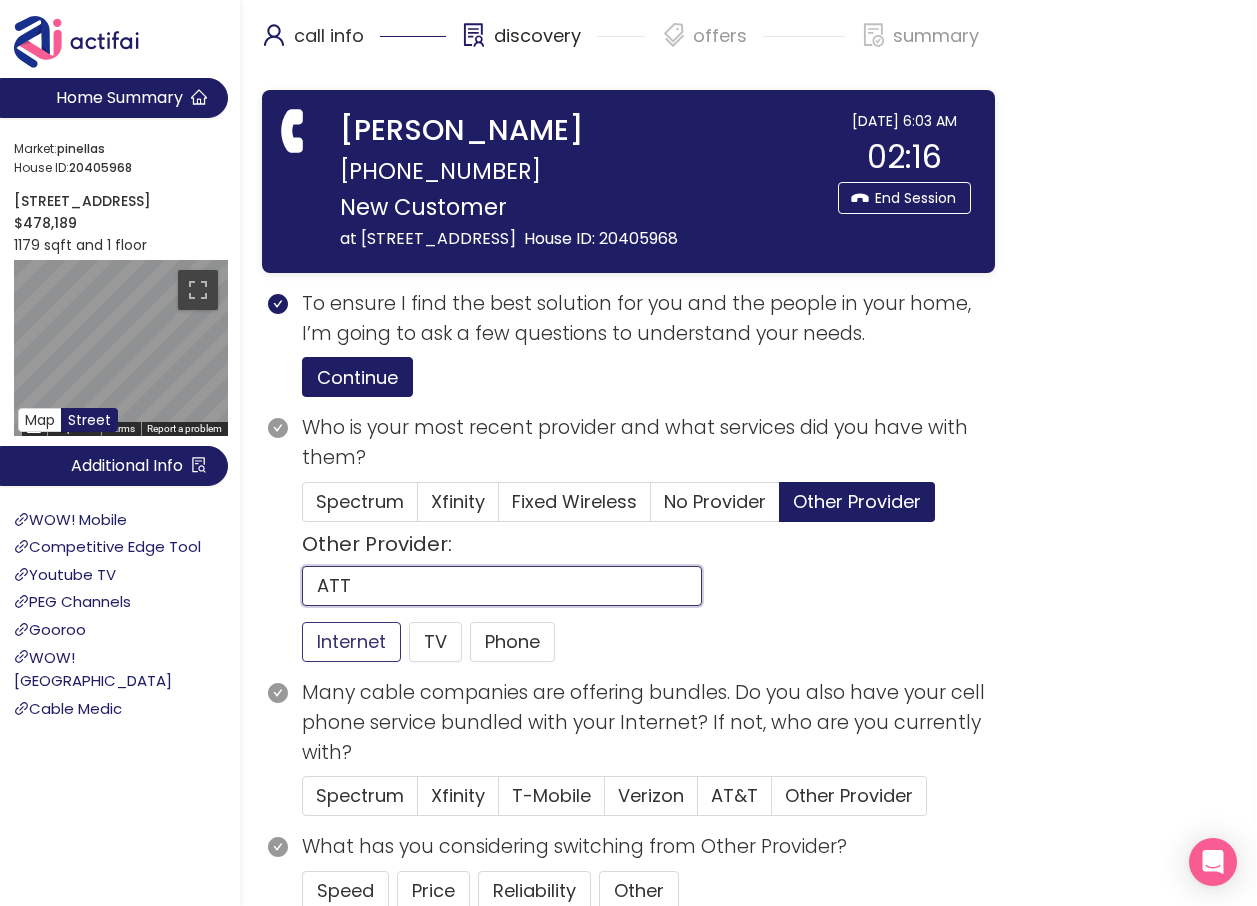 type on "ATT" 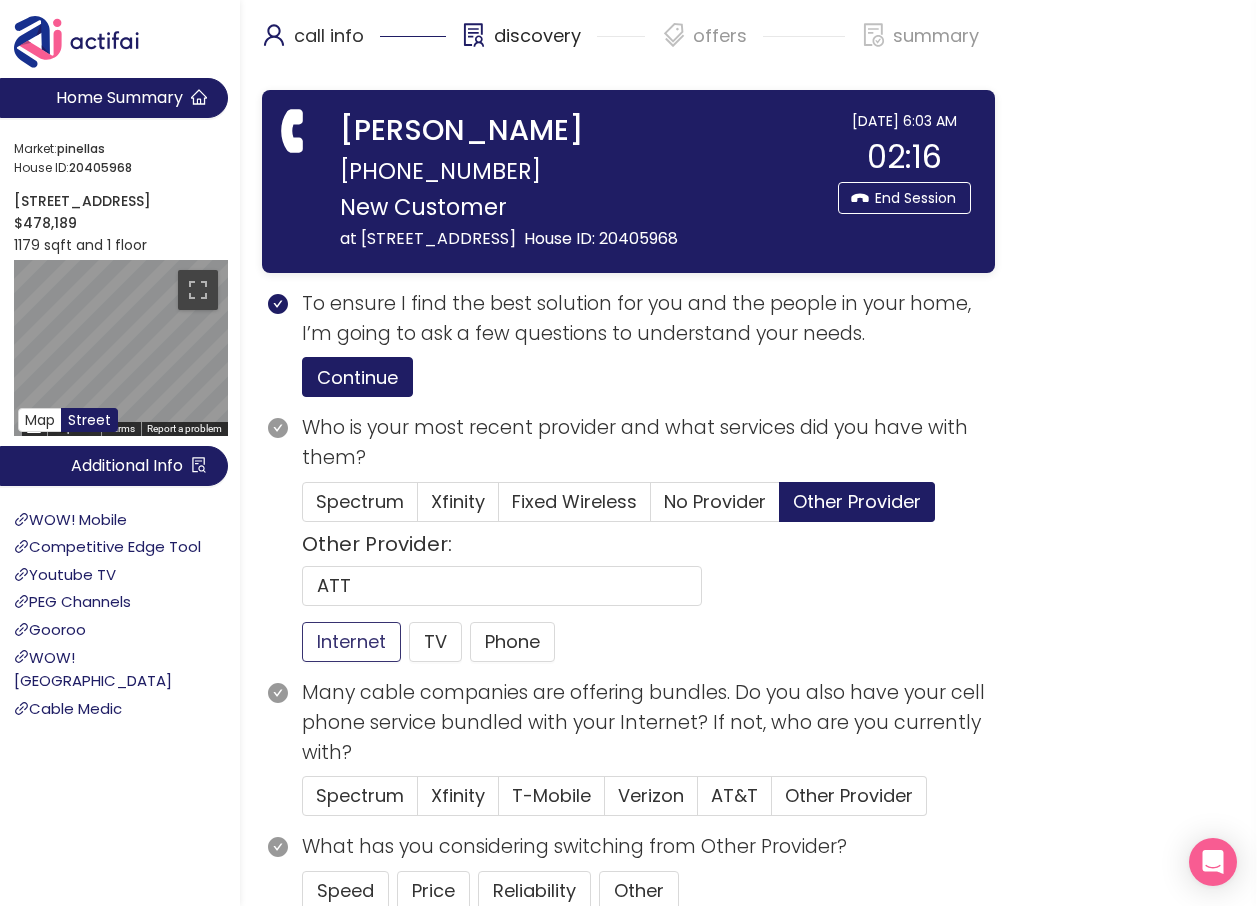 click on "Internet" 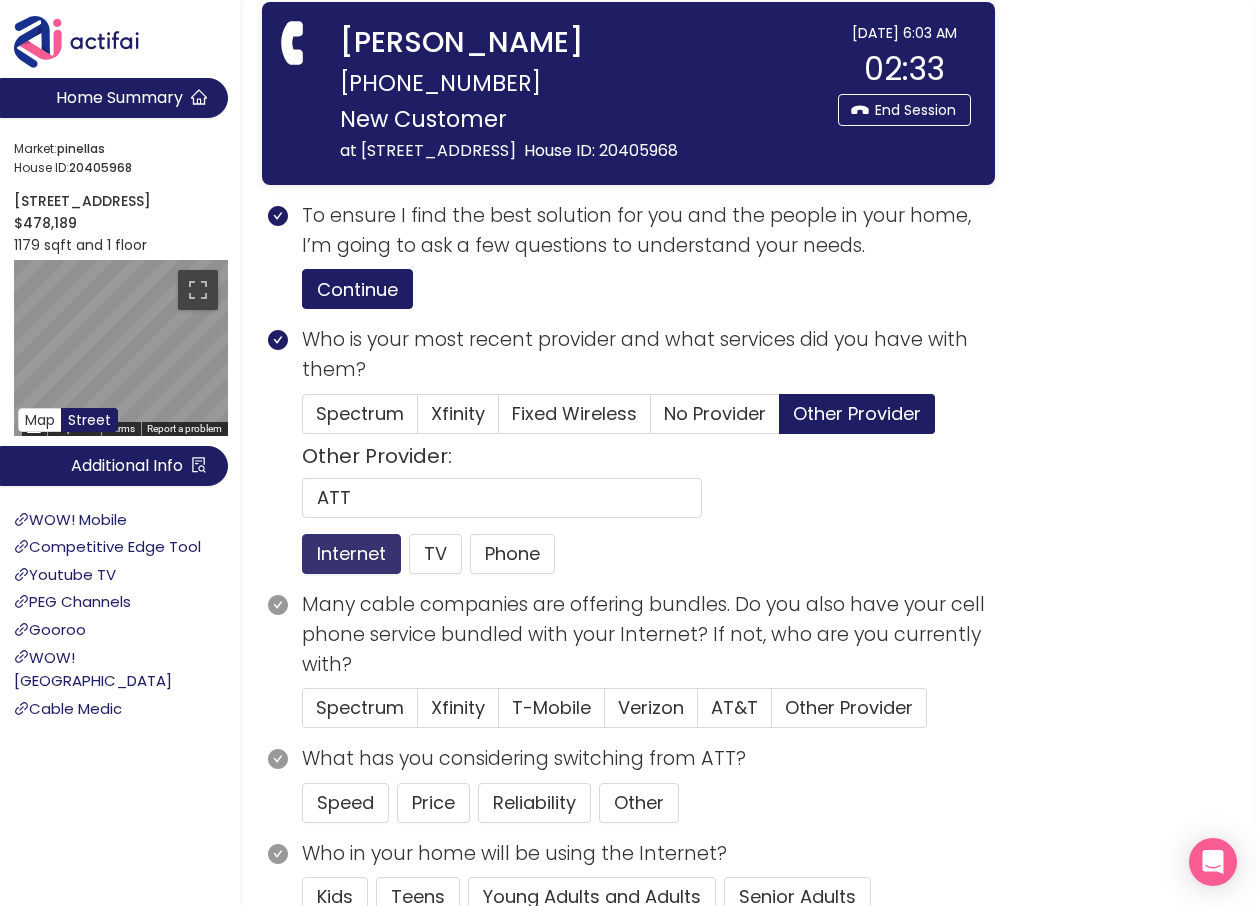 scroll, scrollTop: 200, scrollLeft: 0, axis: vertical 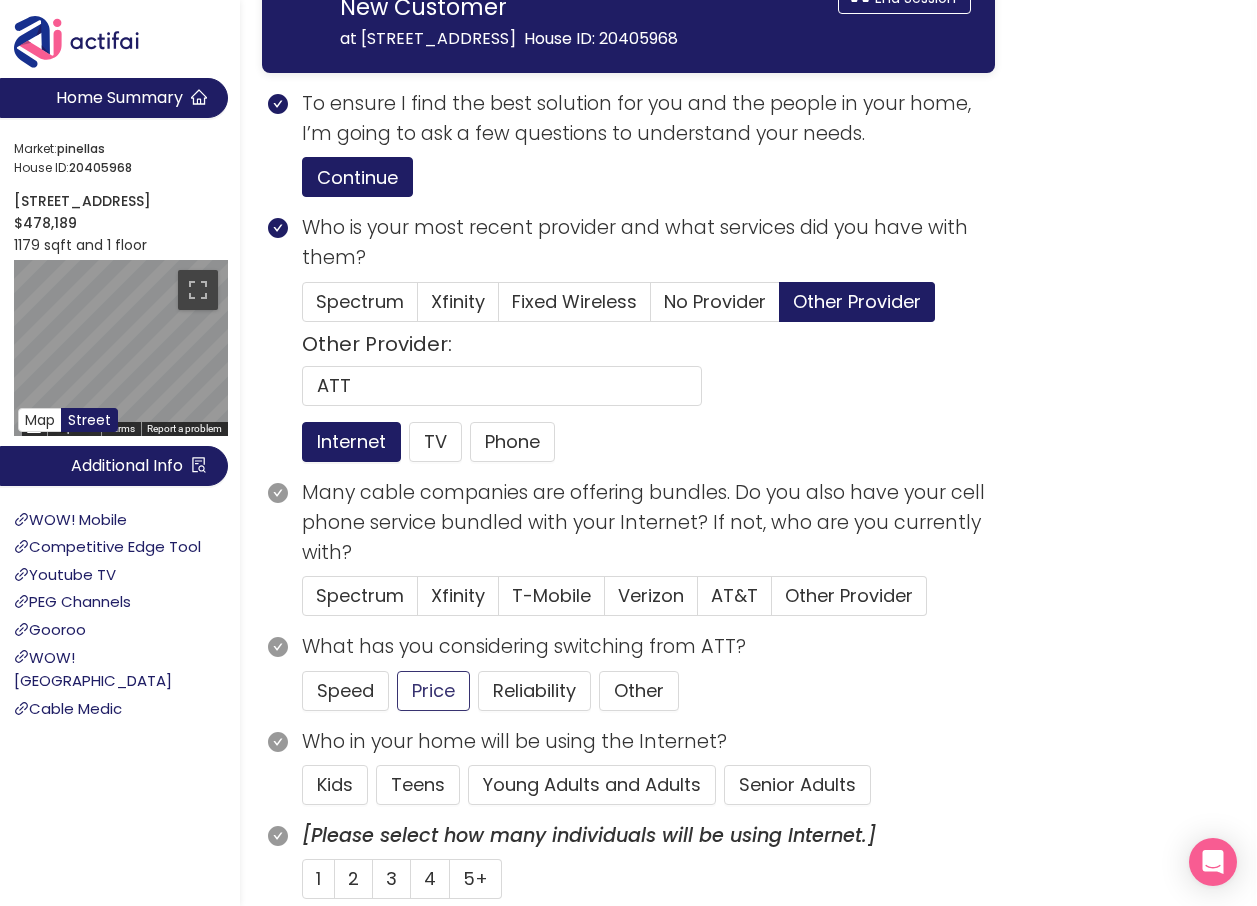 drag, startPoint x: 450, startPoint y: 714, endPoint x: 469, endPoint y: 710, distance: 19.416489 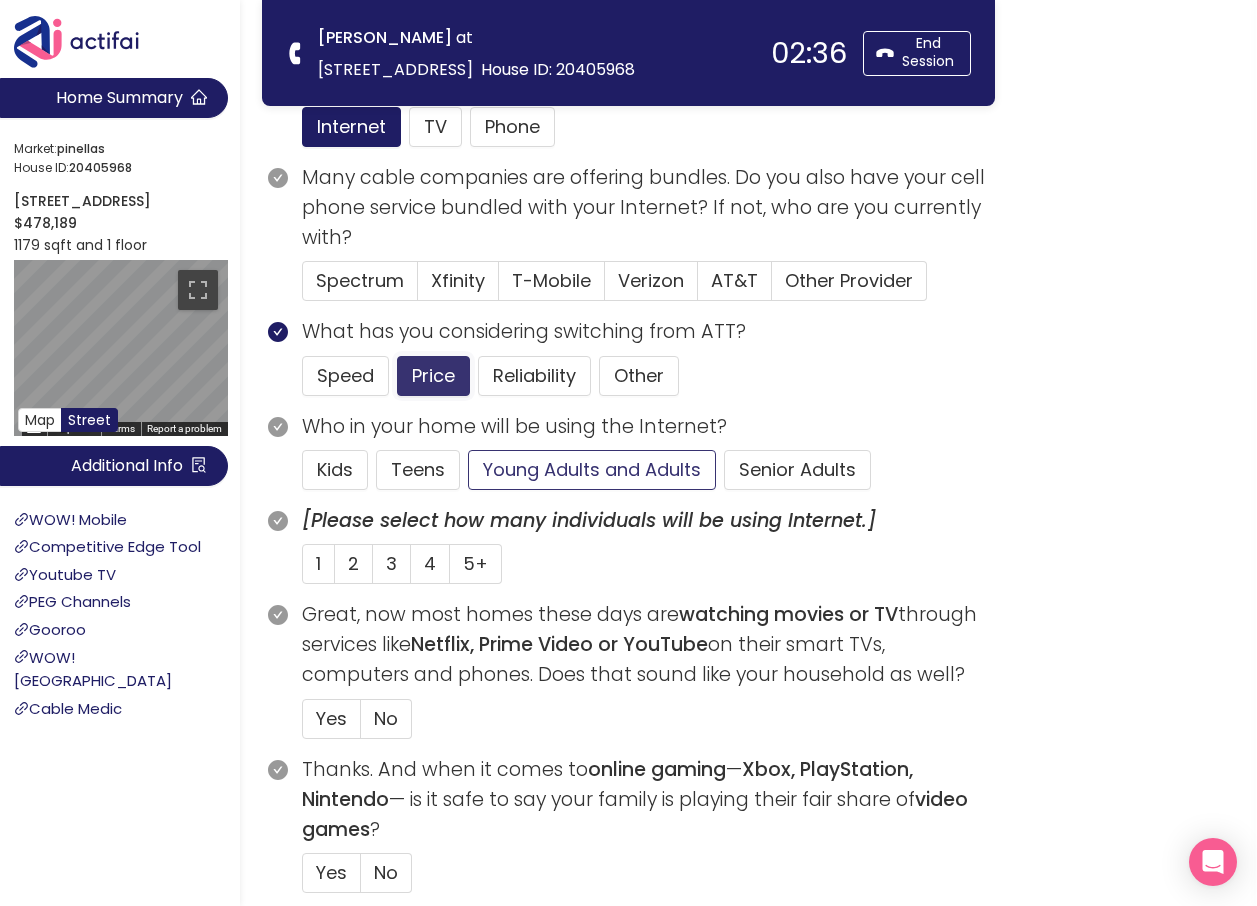 scroll, scrollTop: 500, scrollLeft: 0, axis: vertical 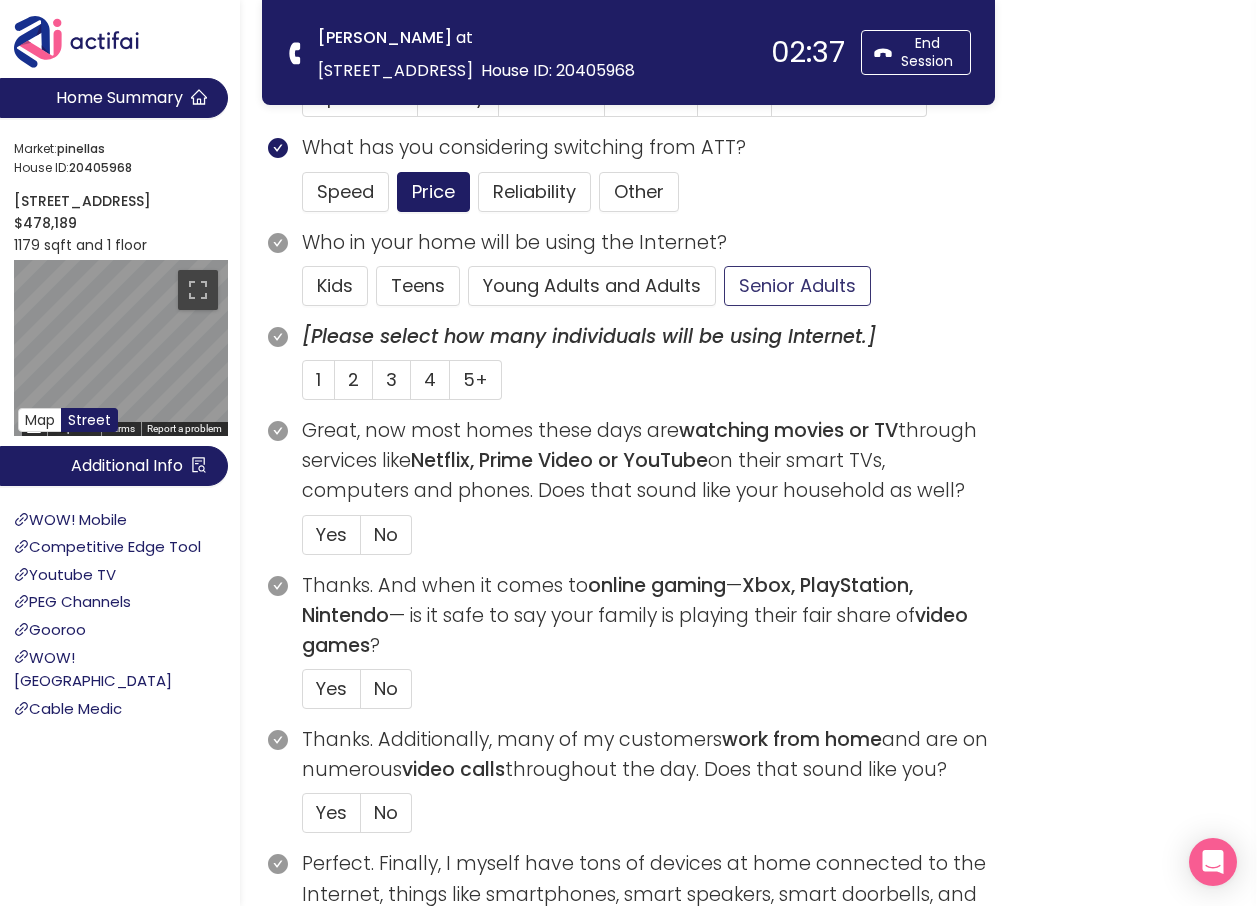 click on "Senior Adults" 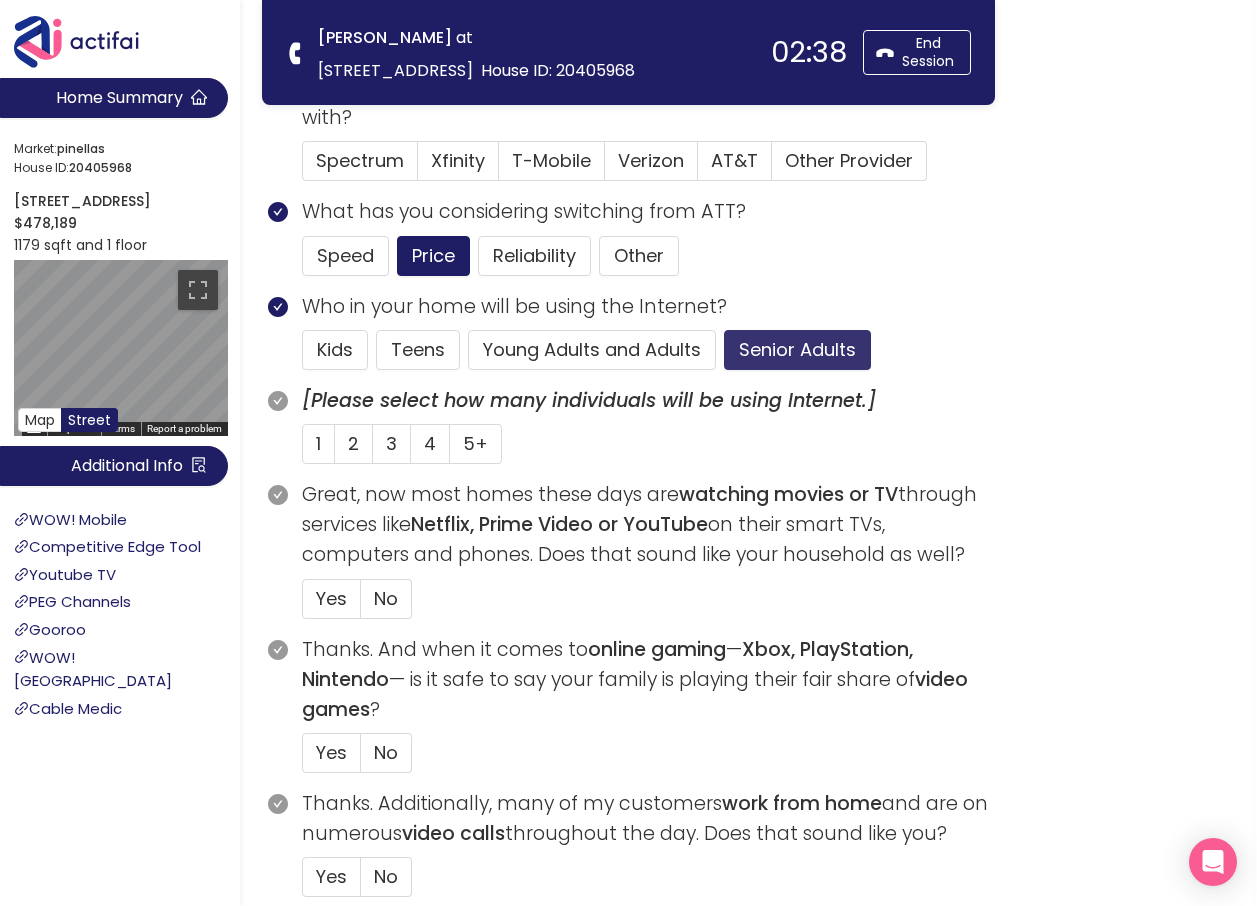 scroll, scrollTop: 400, scrollLeft: 0, axis: vertical 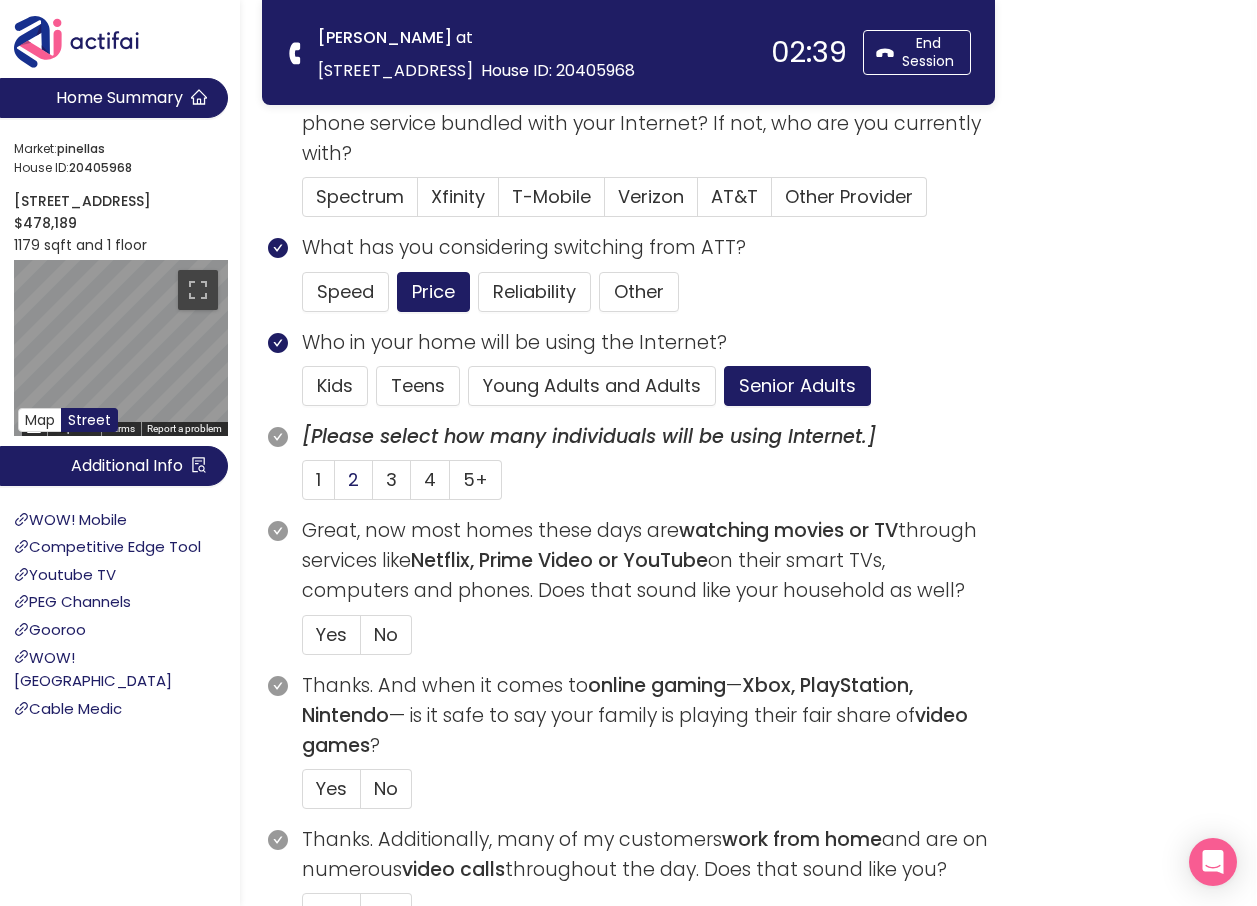 click on "2" at bounding box center [353, 479] 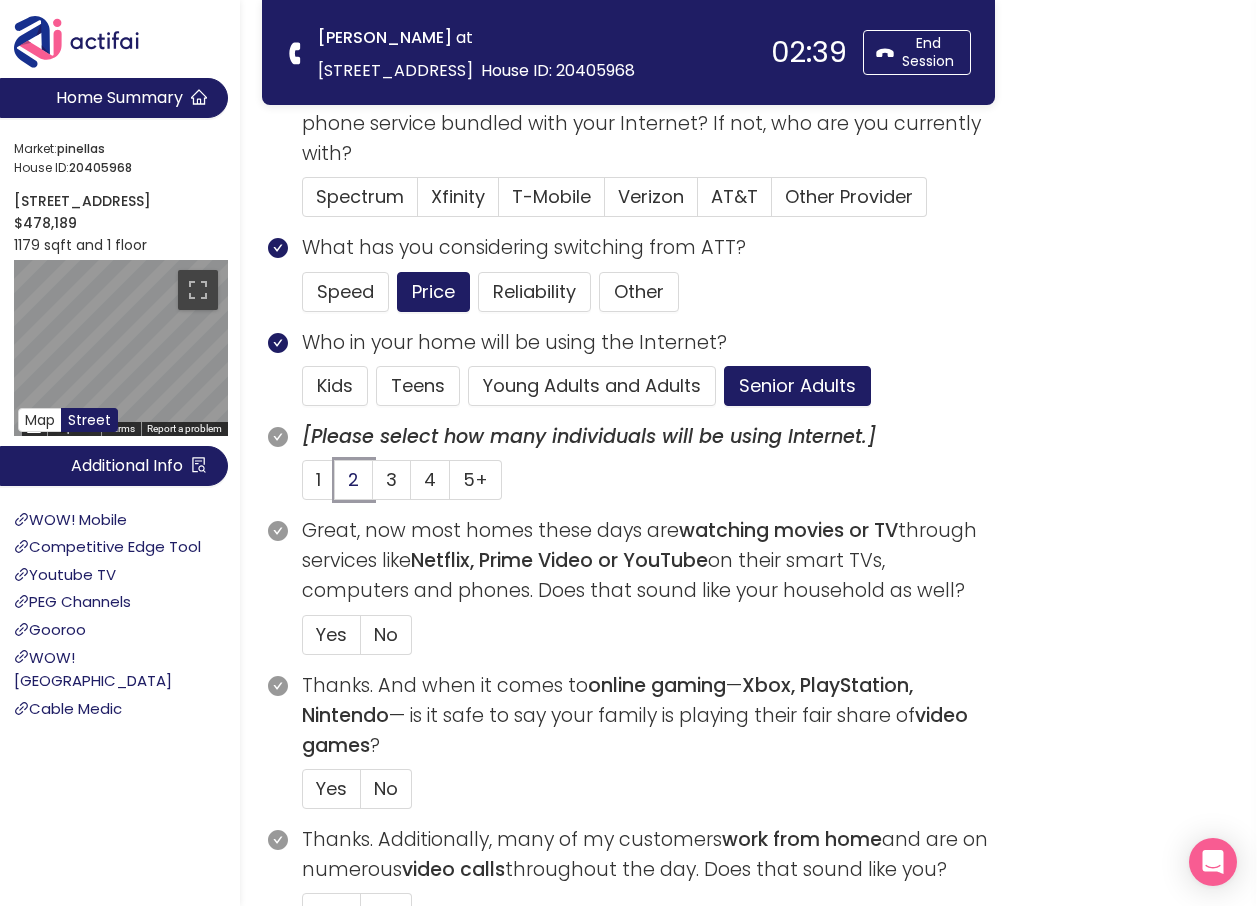 click on "2" at bounding box center (335, 486) 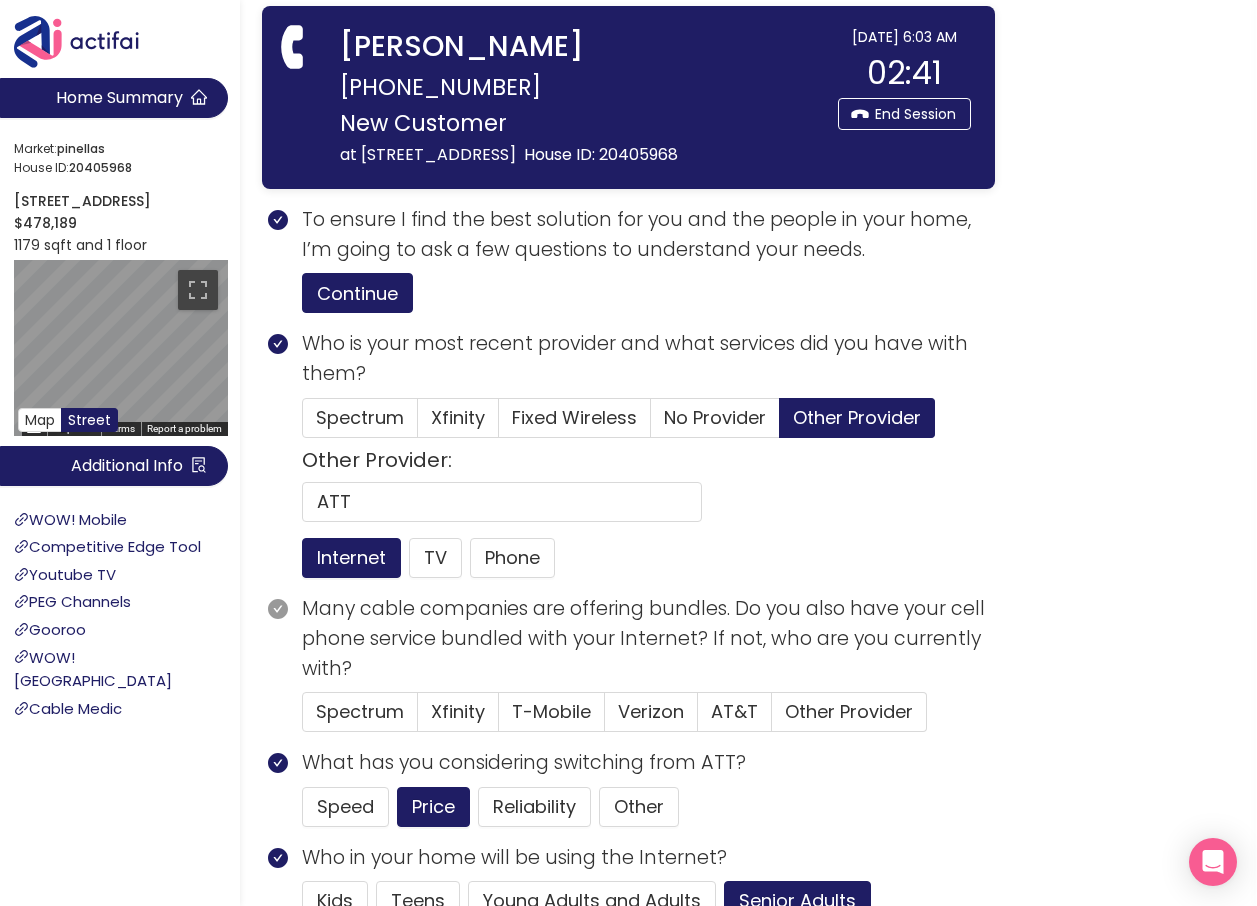 scroll, scrollTop: 200, scrollLeft: 0, axis: vertical 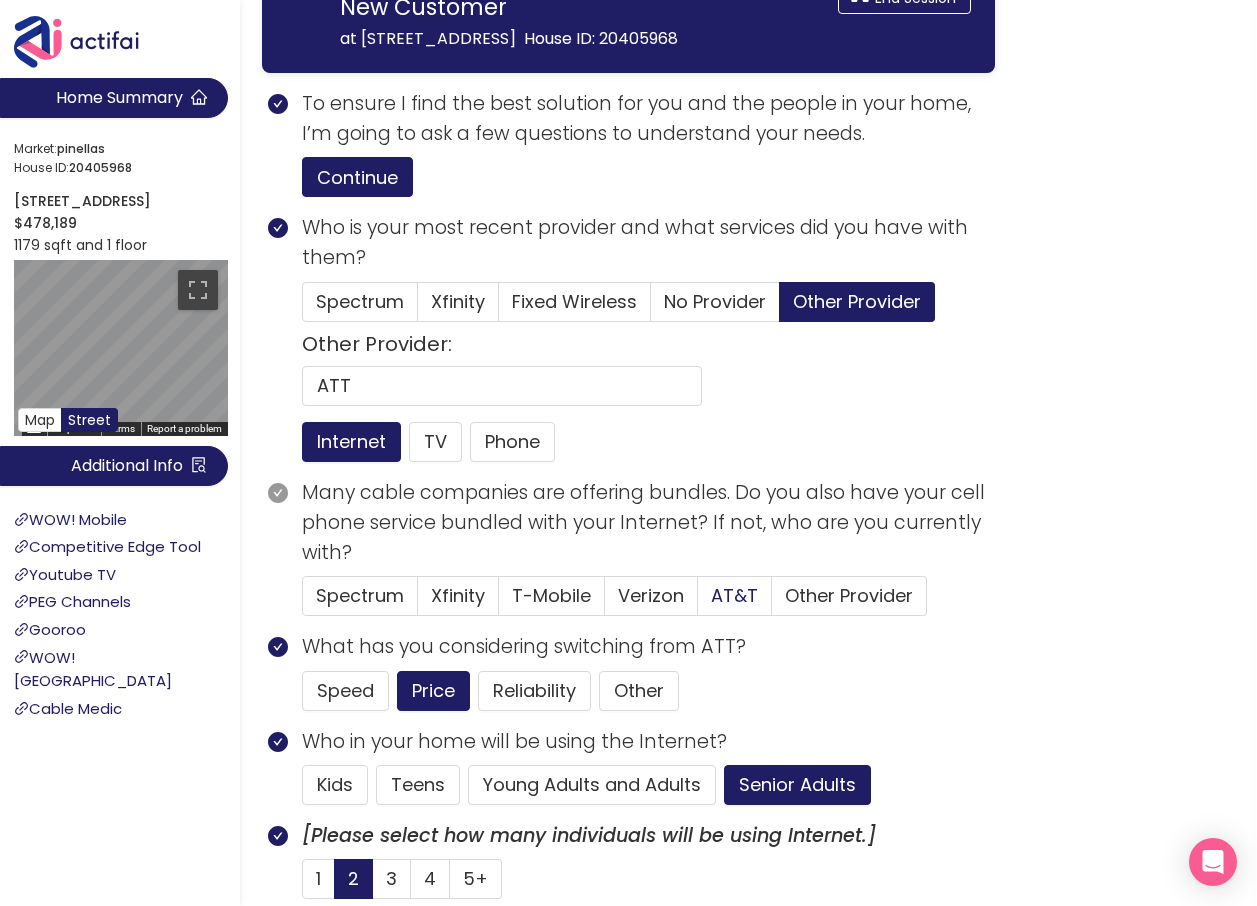 click on "AT&T" at bounding box center [734, 595] 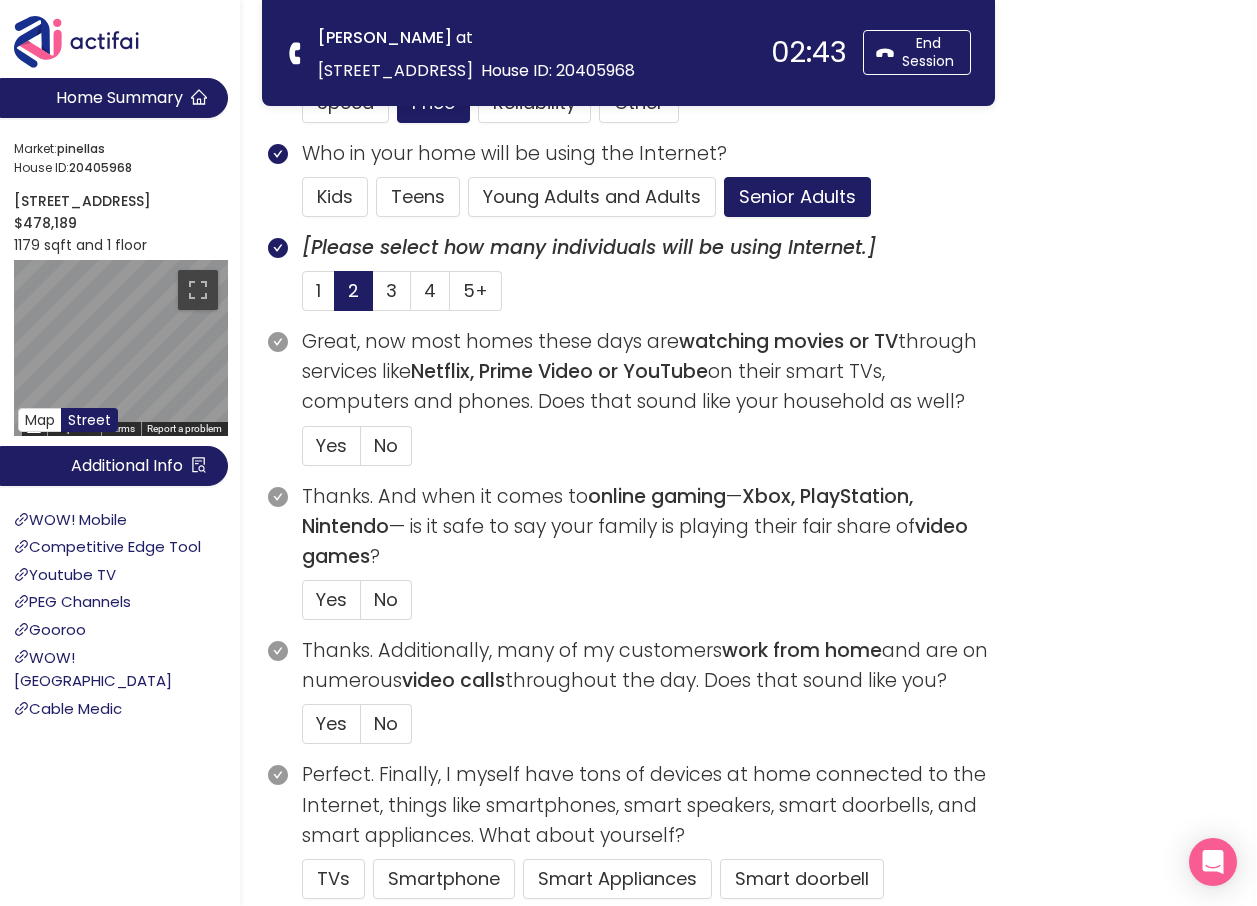 scroll, scrollTop: 600, scrollLeft: 0, axis: vertical 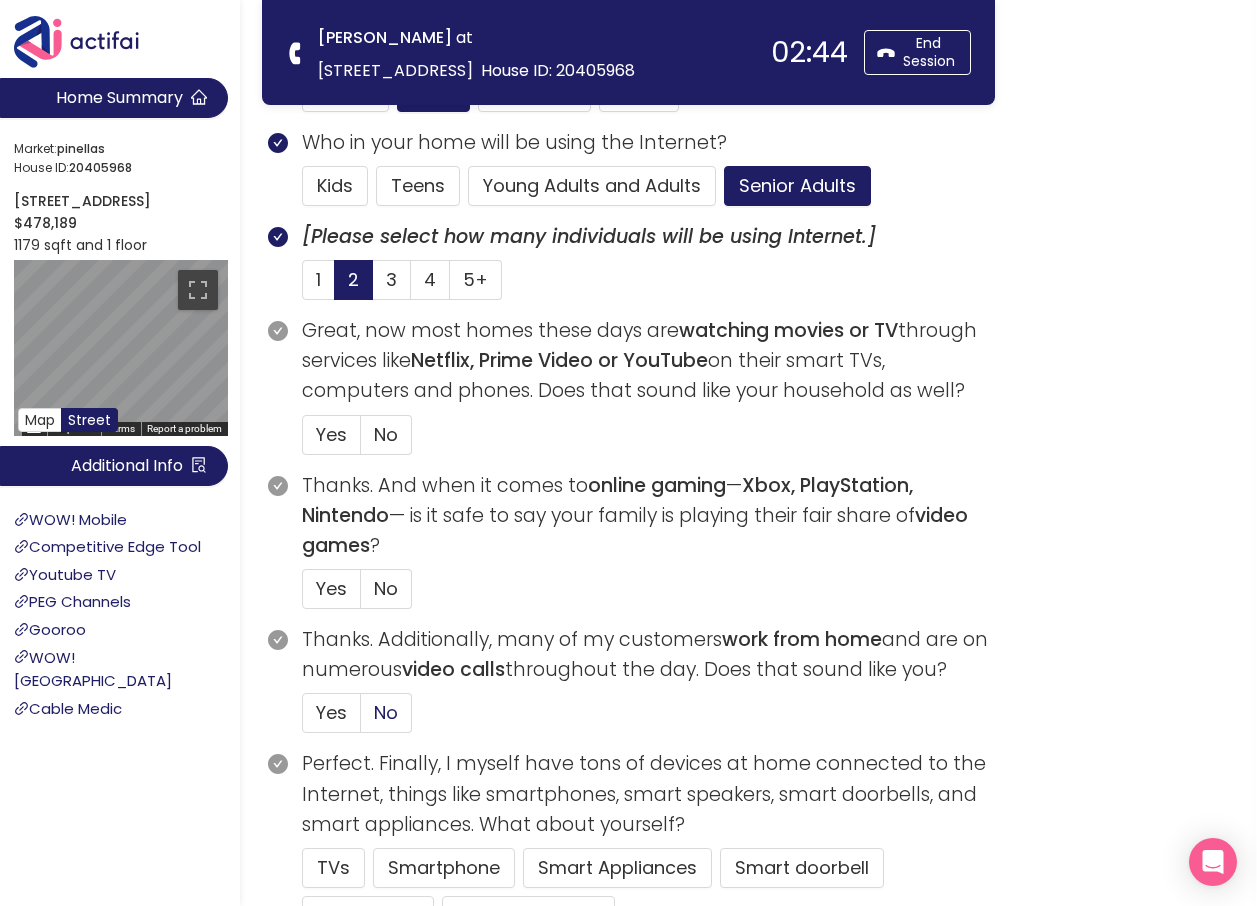 click on "No" at bounding box center (386, 712) 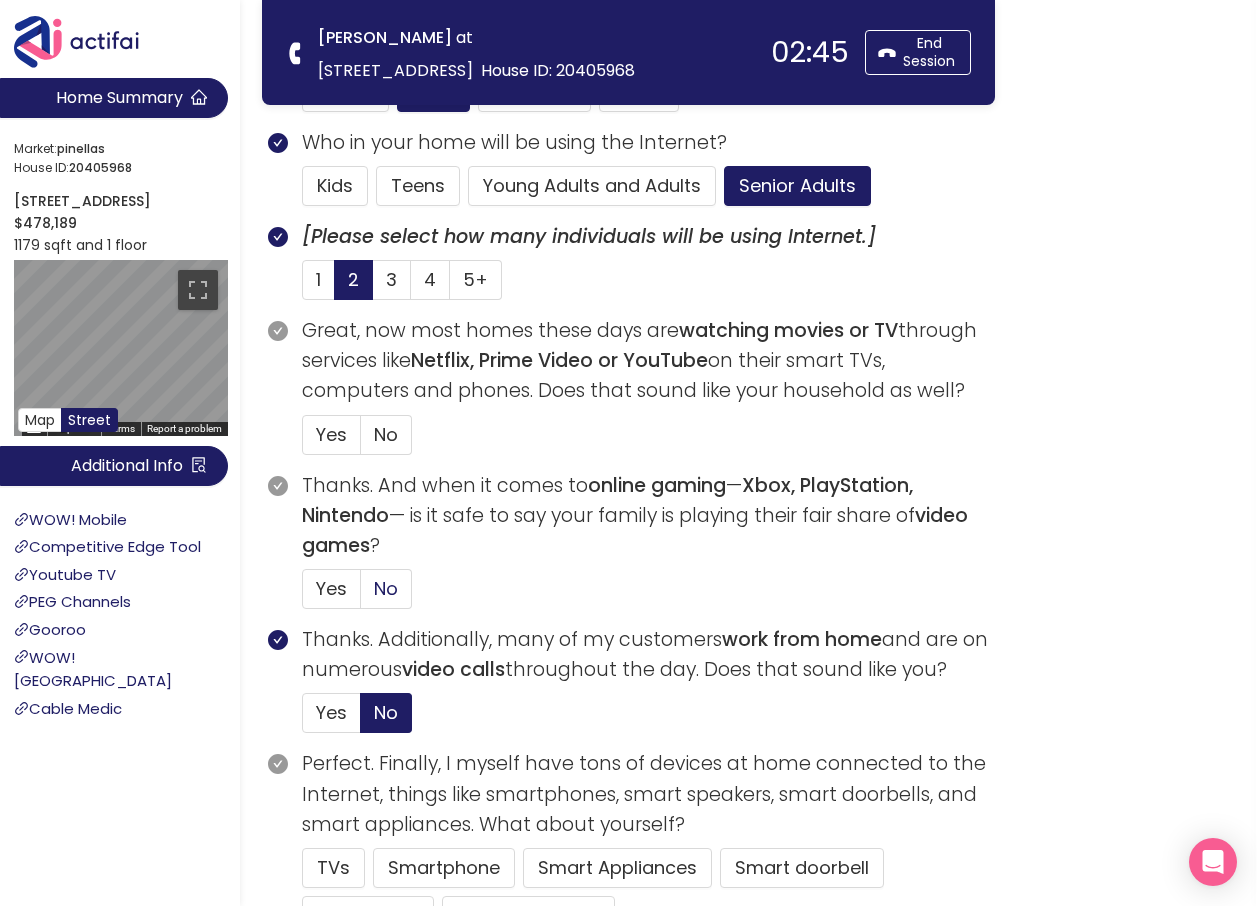 click on "No" at bounding box center (386, 588) 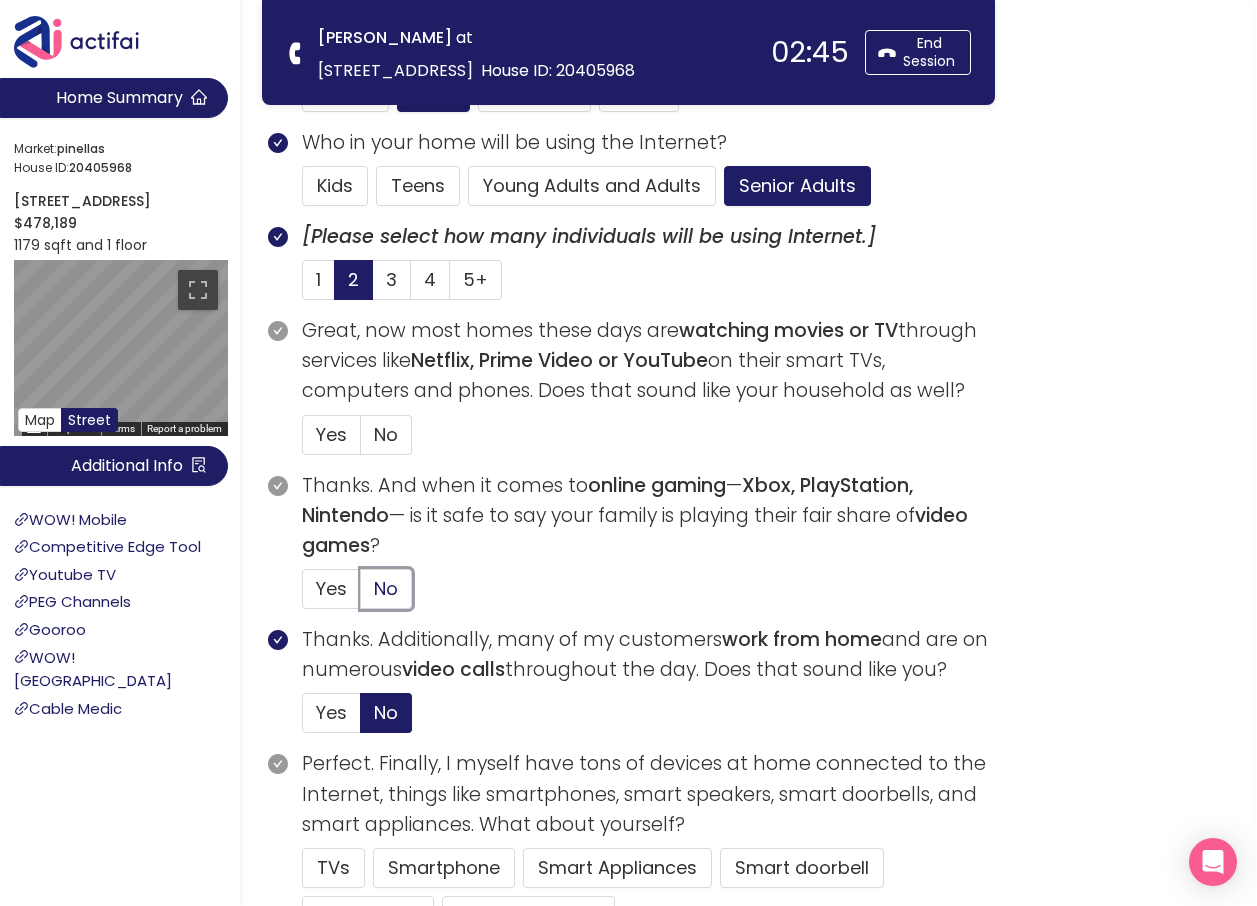click on "No" at bounding box center [361, 595] 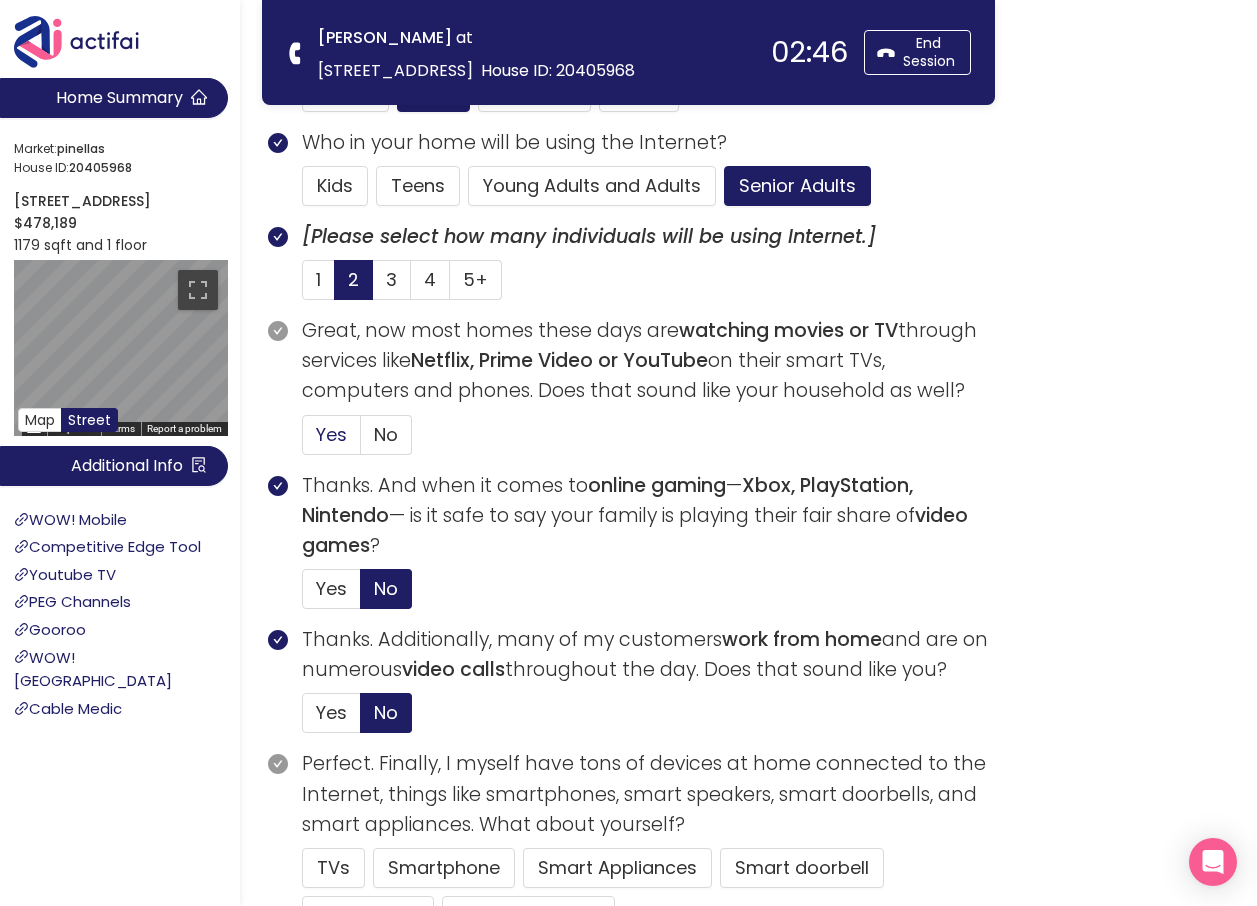 click on "Yes" at bounding box center [331, 434] 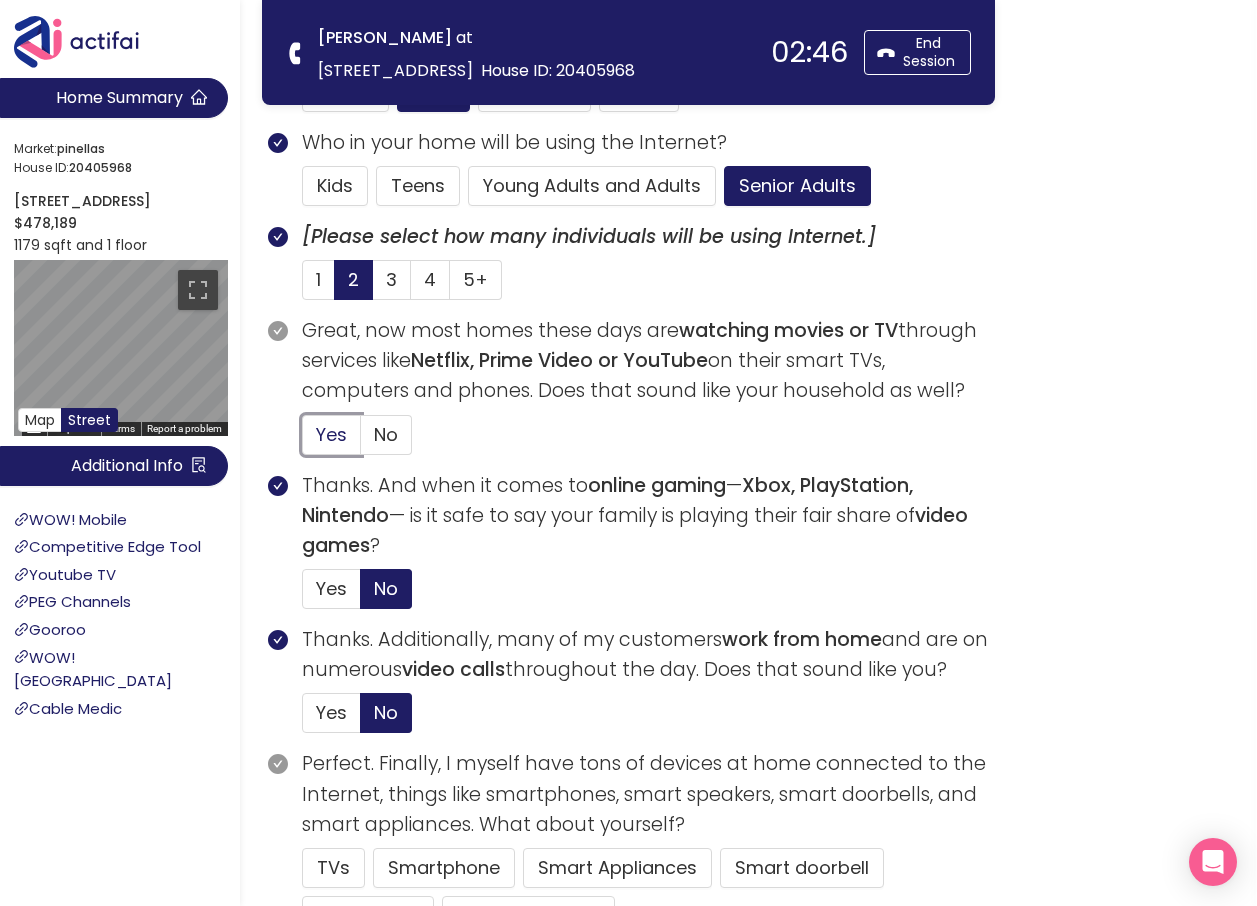 click on "Yes" at bounding box center (303, 441) 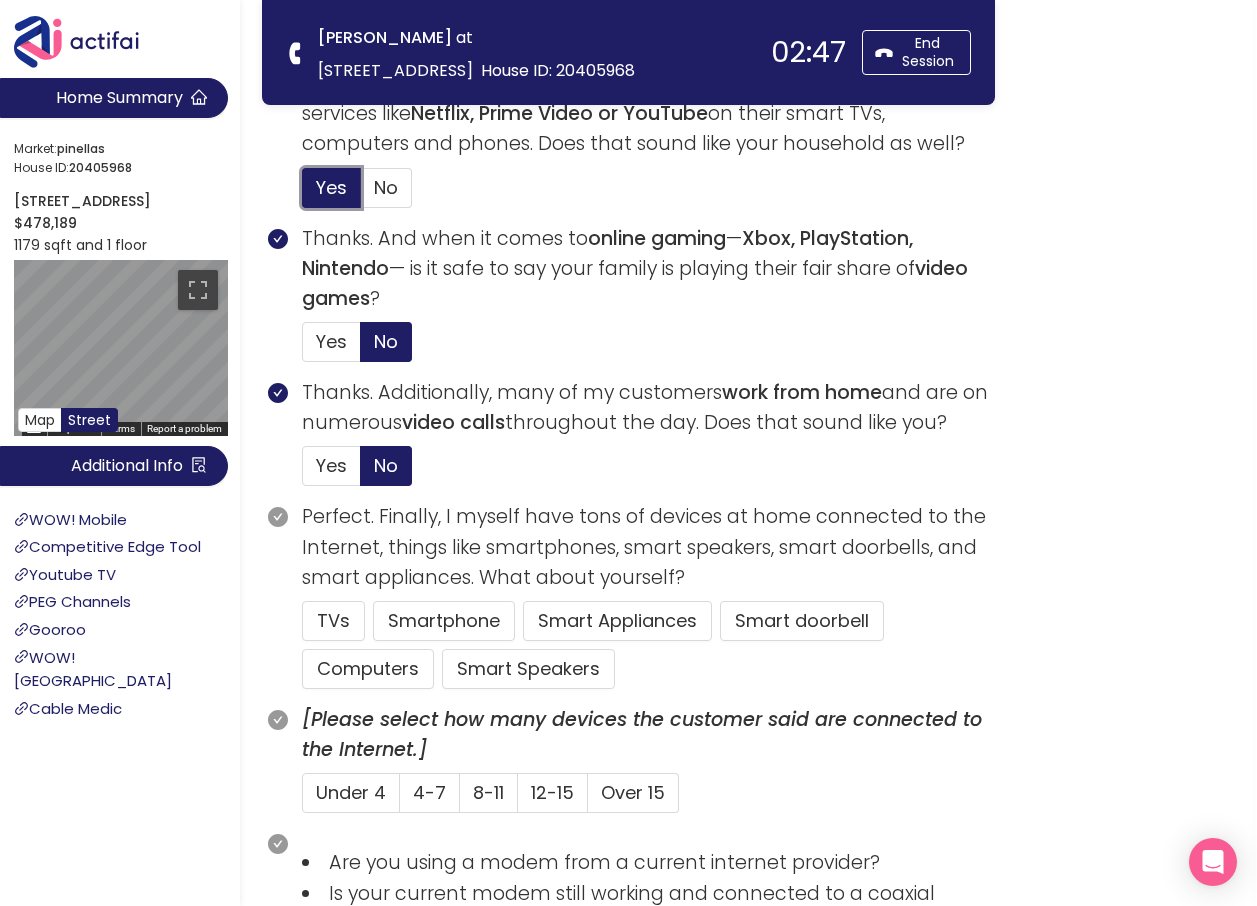 scroll, scrollTop: 900, scrollLeft: 0, axis: vertical 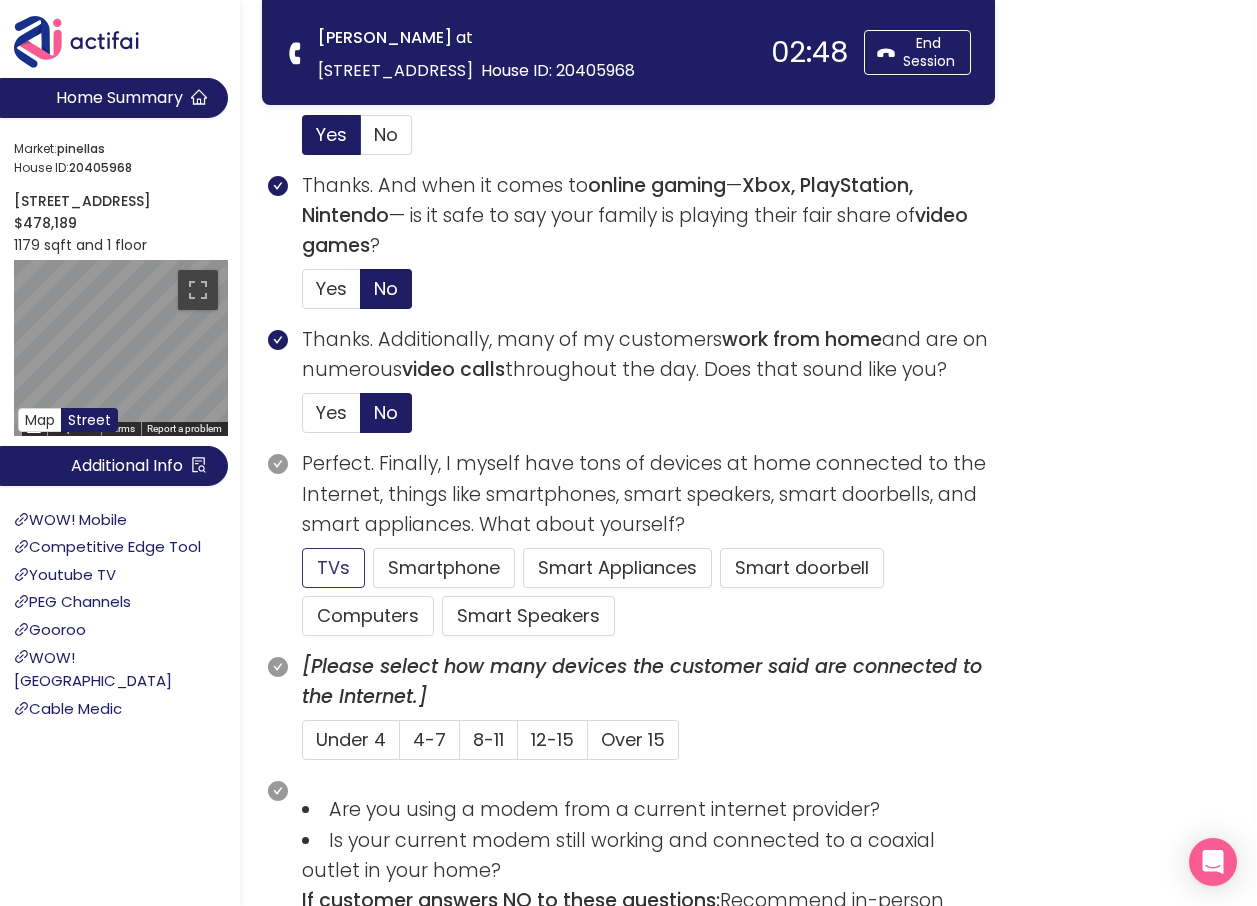 click on "TVs" 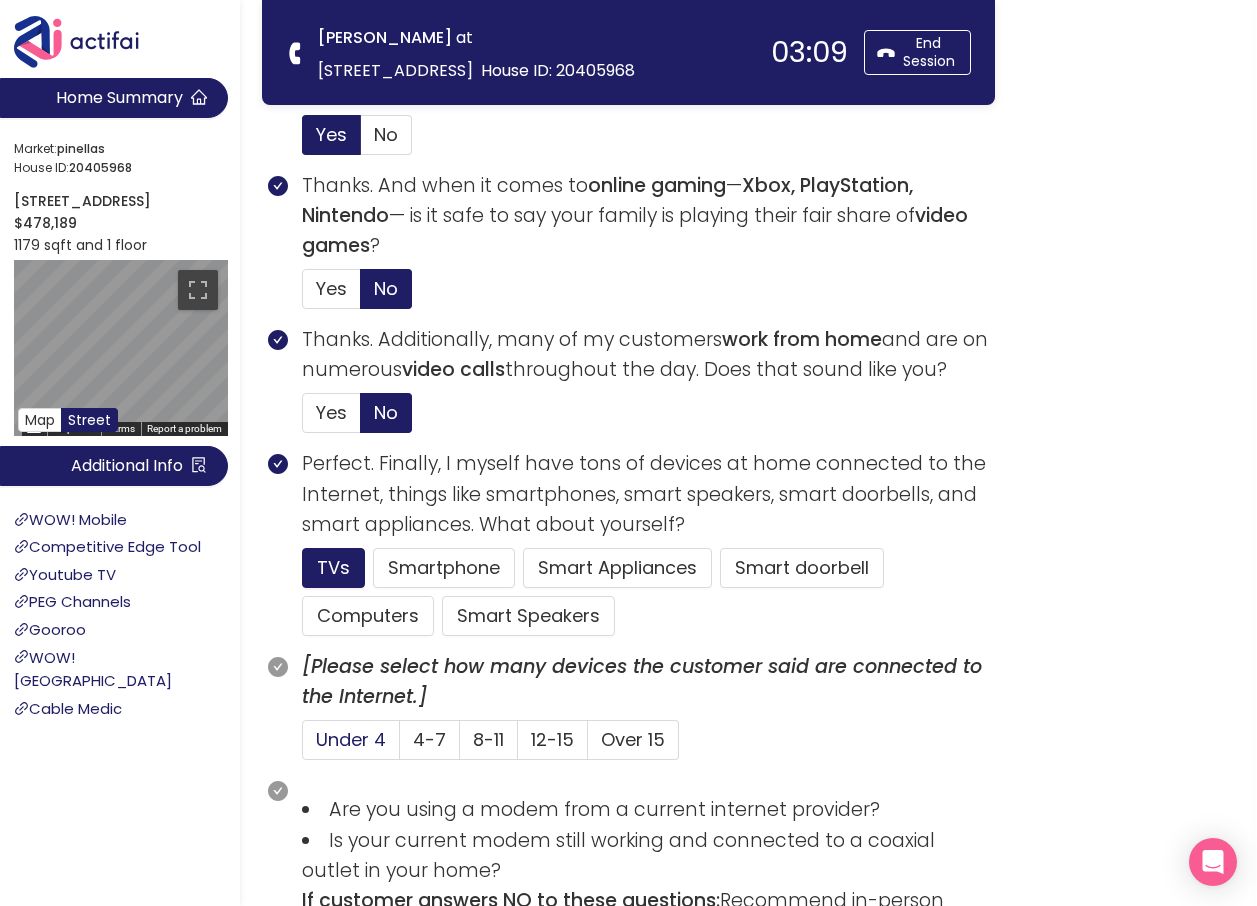 click on "Under 4" at bounding box center [351, 739] 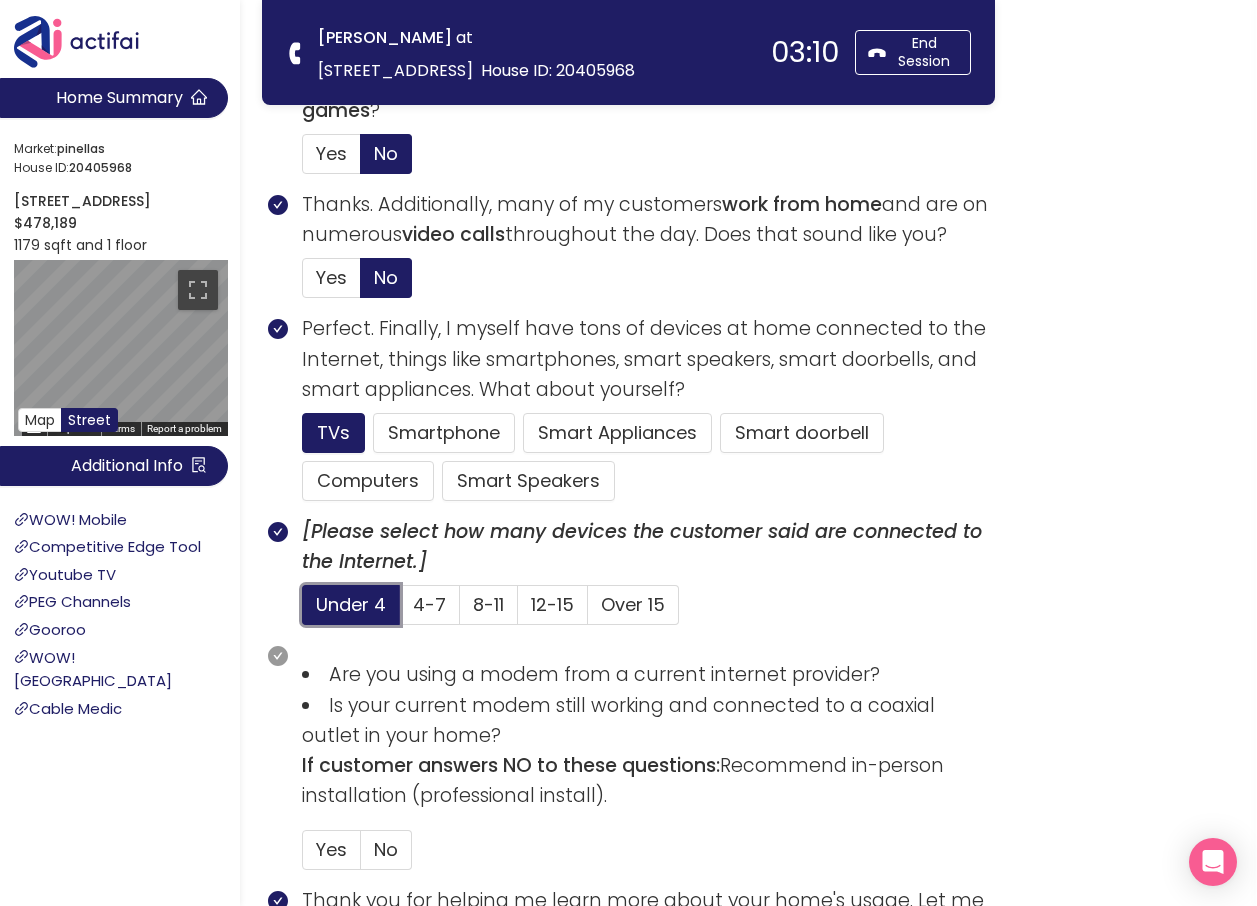 scroll, scrollTop: 1300, scrollLeft: 0, axis: vertical 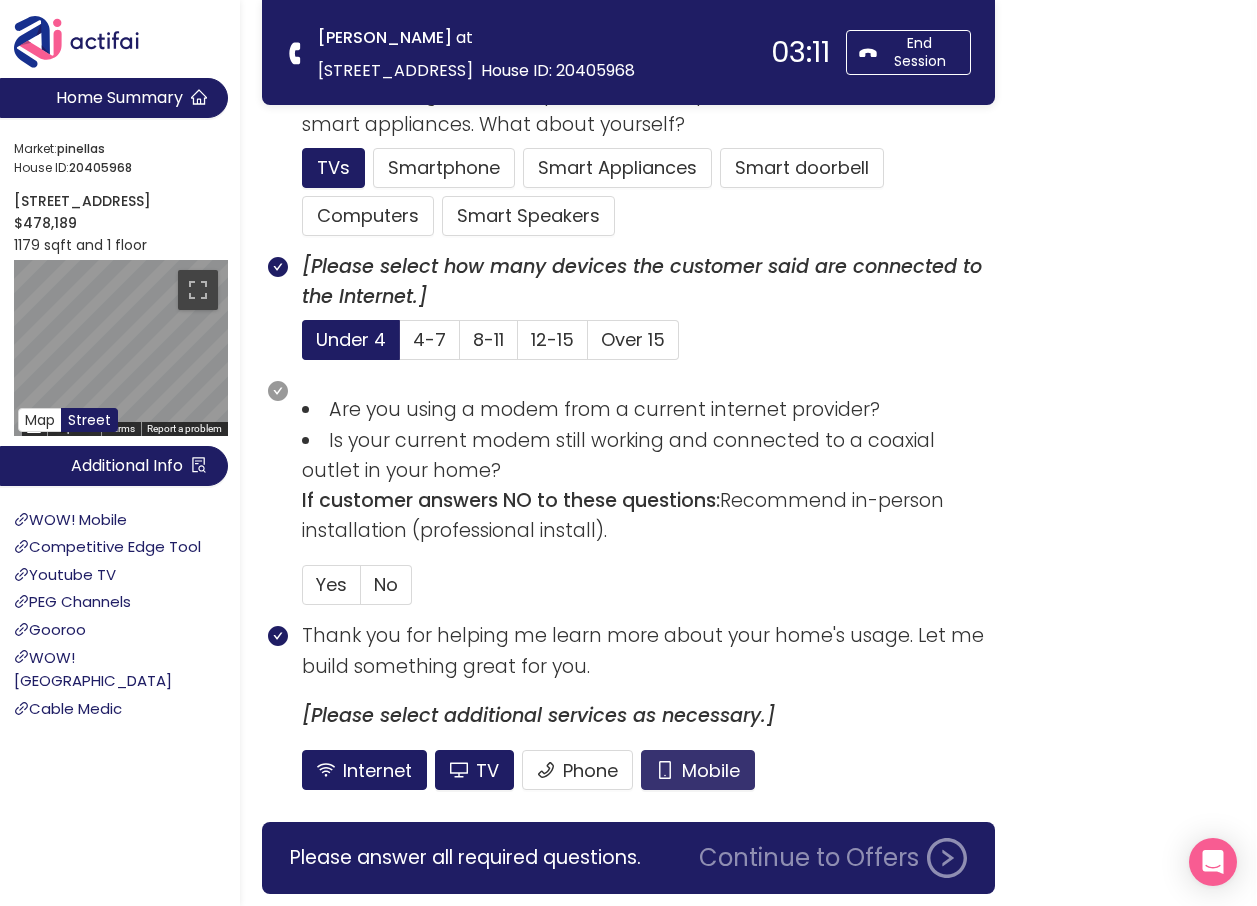 click on "Mobile" 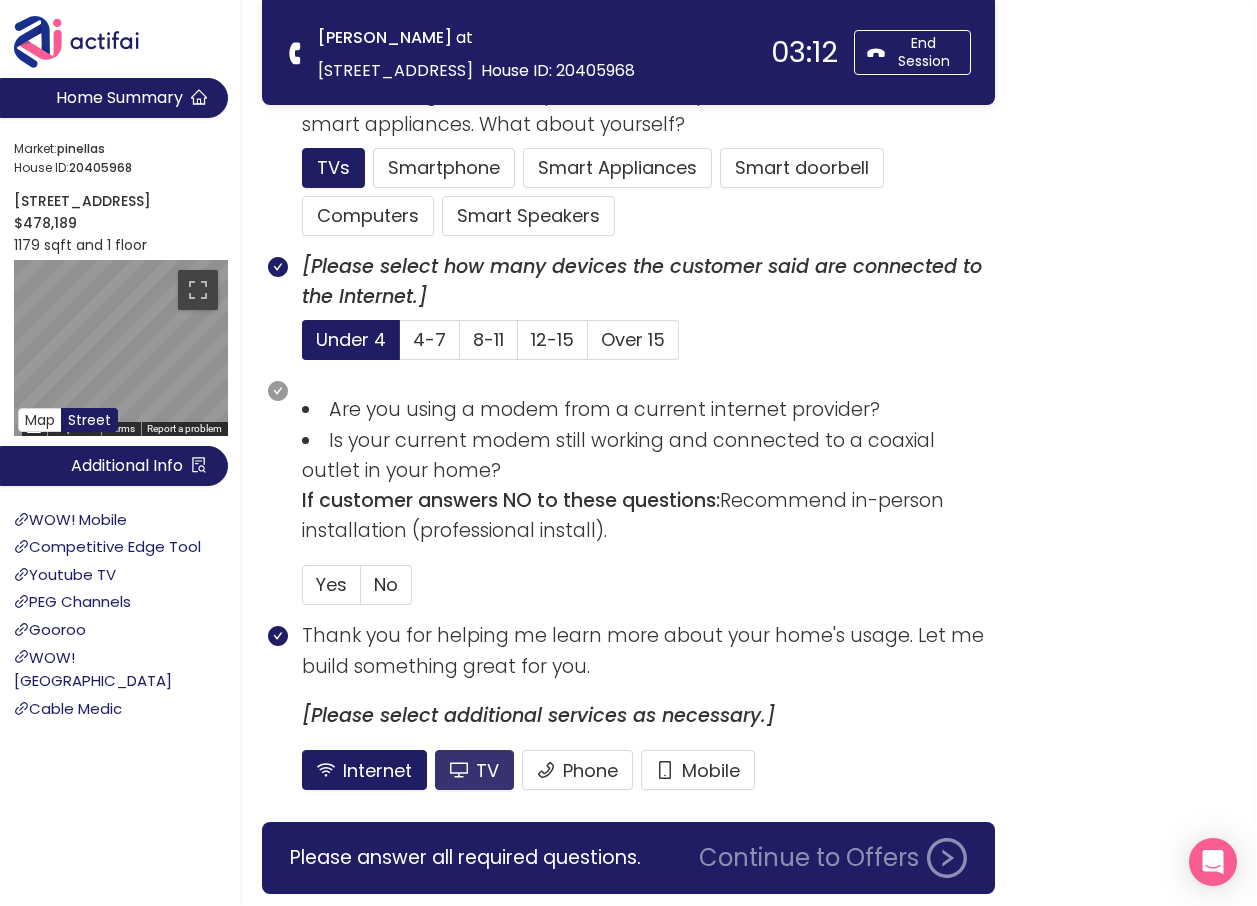 click on "TV" 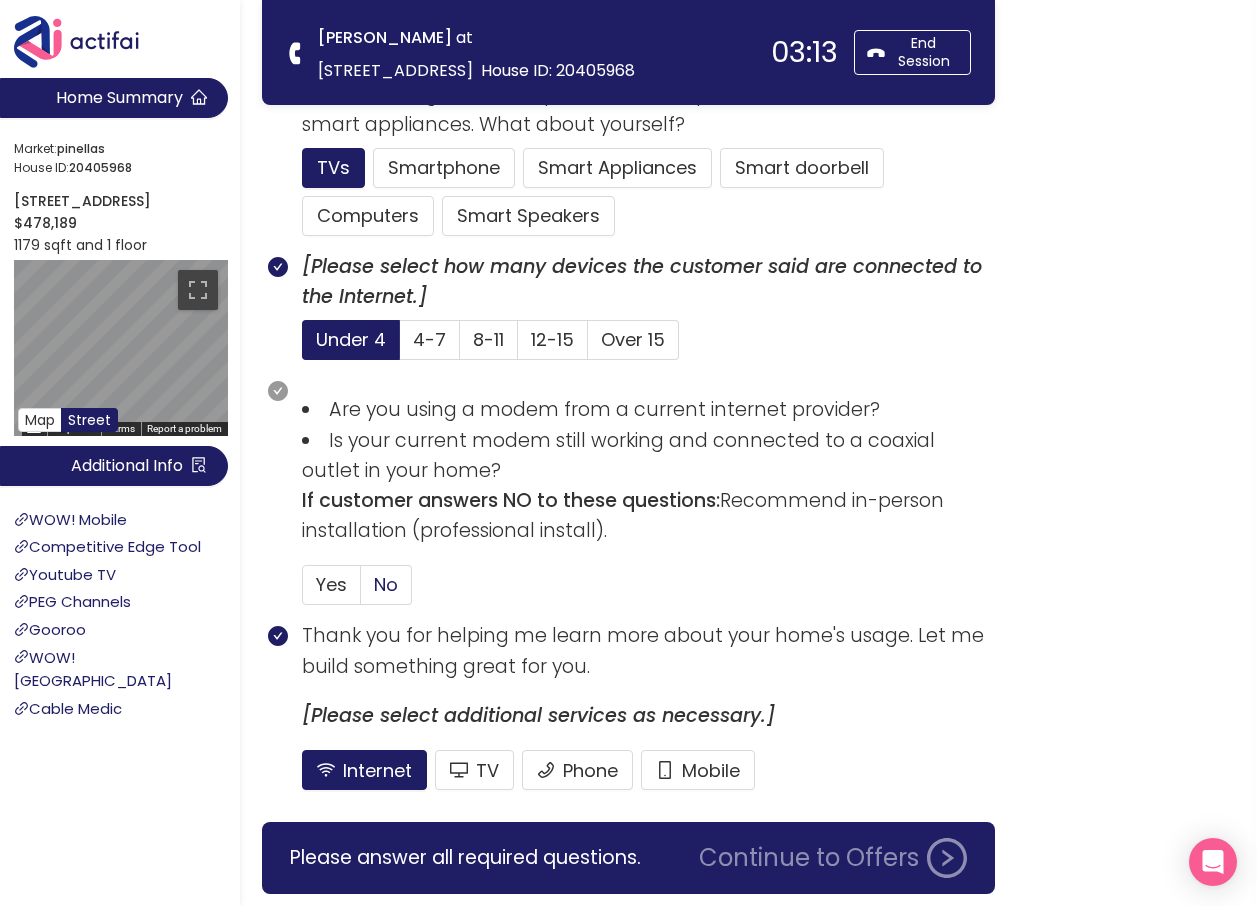 click on "No" at bounding box center [386, 584] 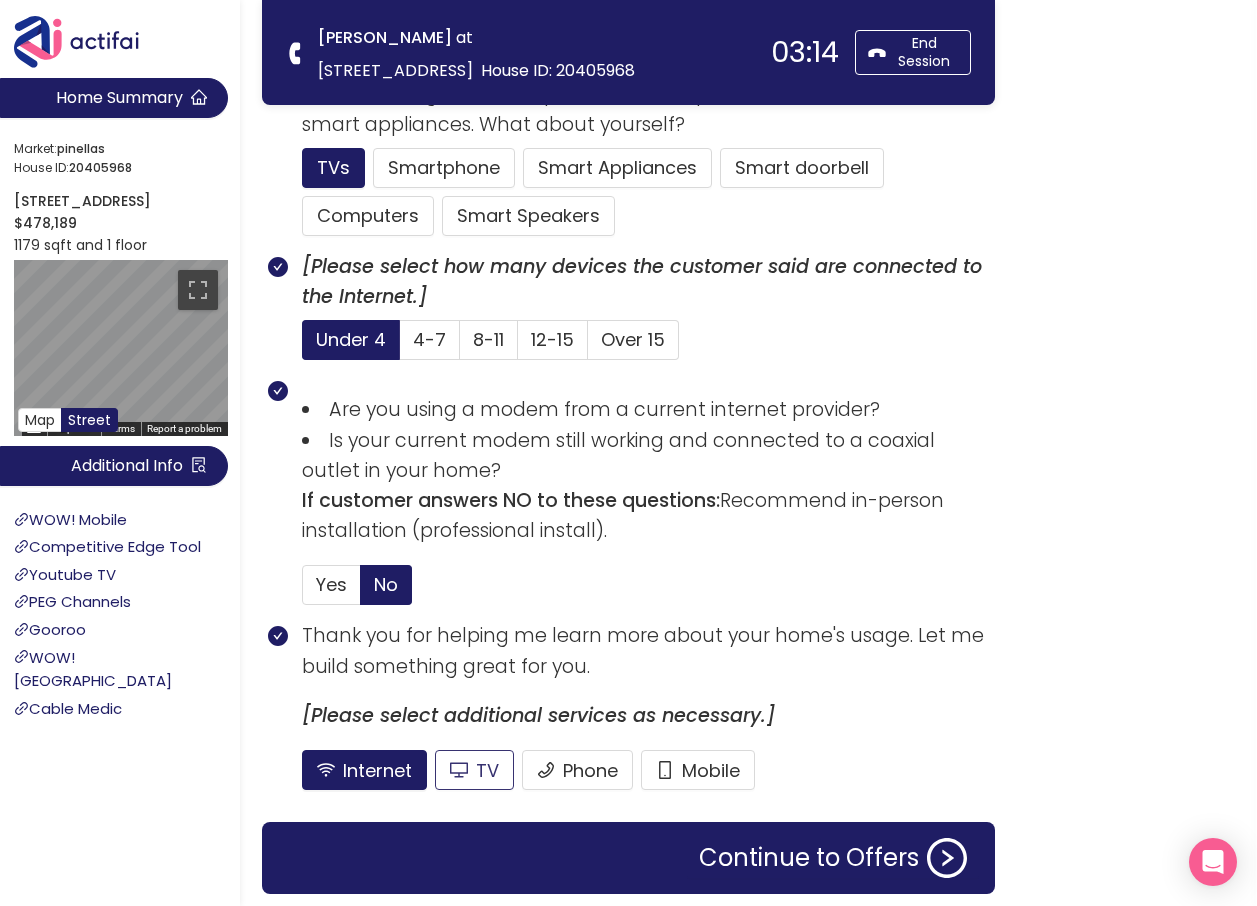 click on "TV" 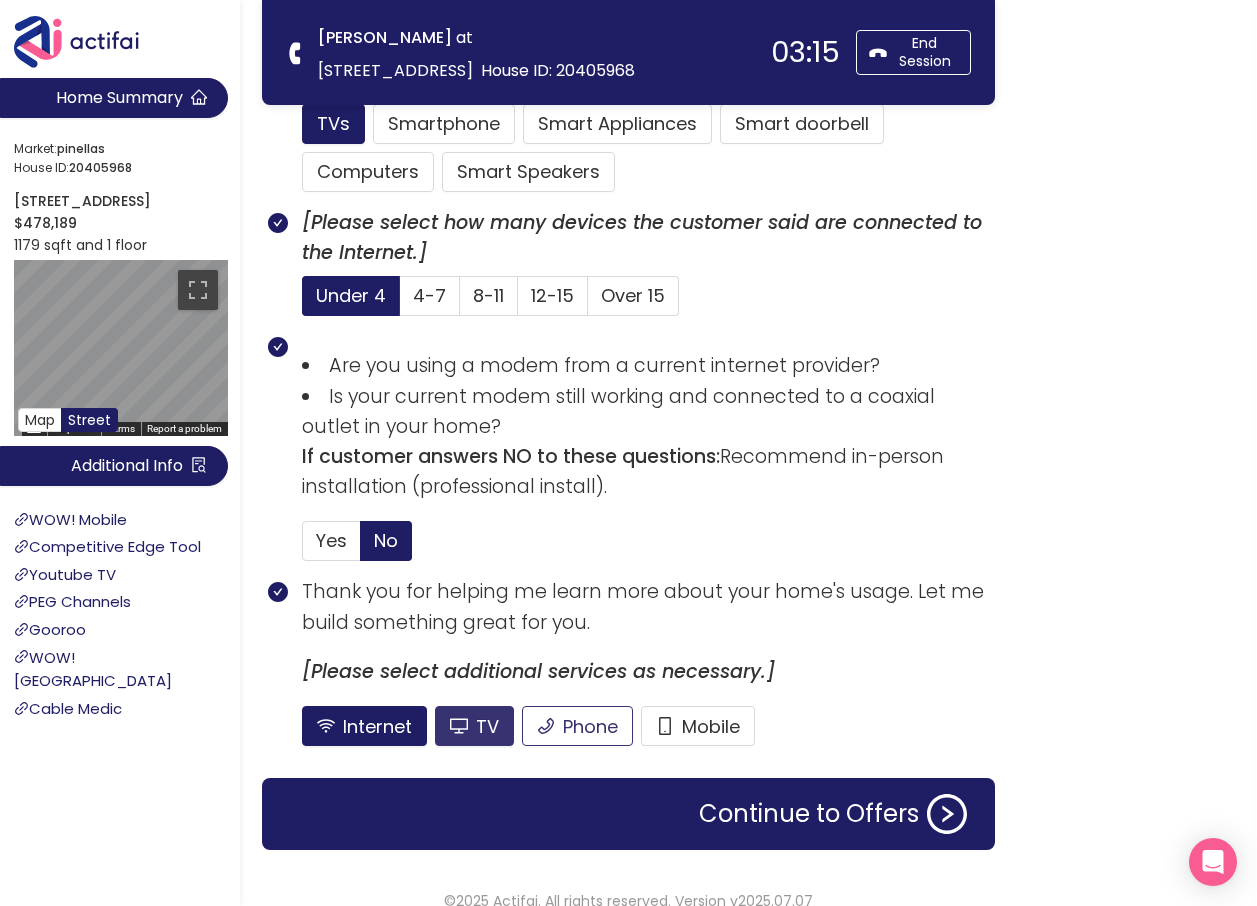 scroll, scrollTop: 1368, scrollLeft: 0, axis: vertical 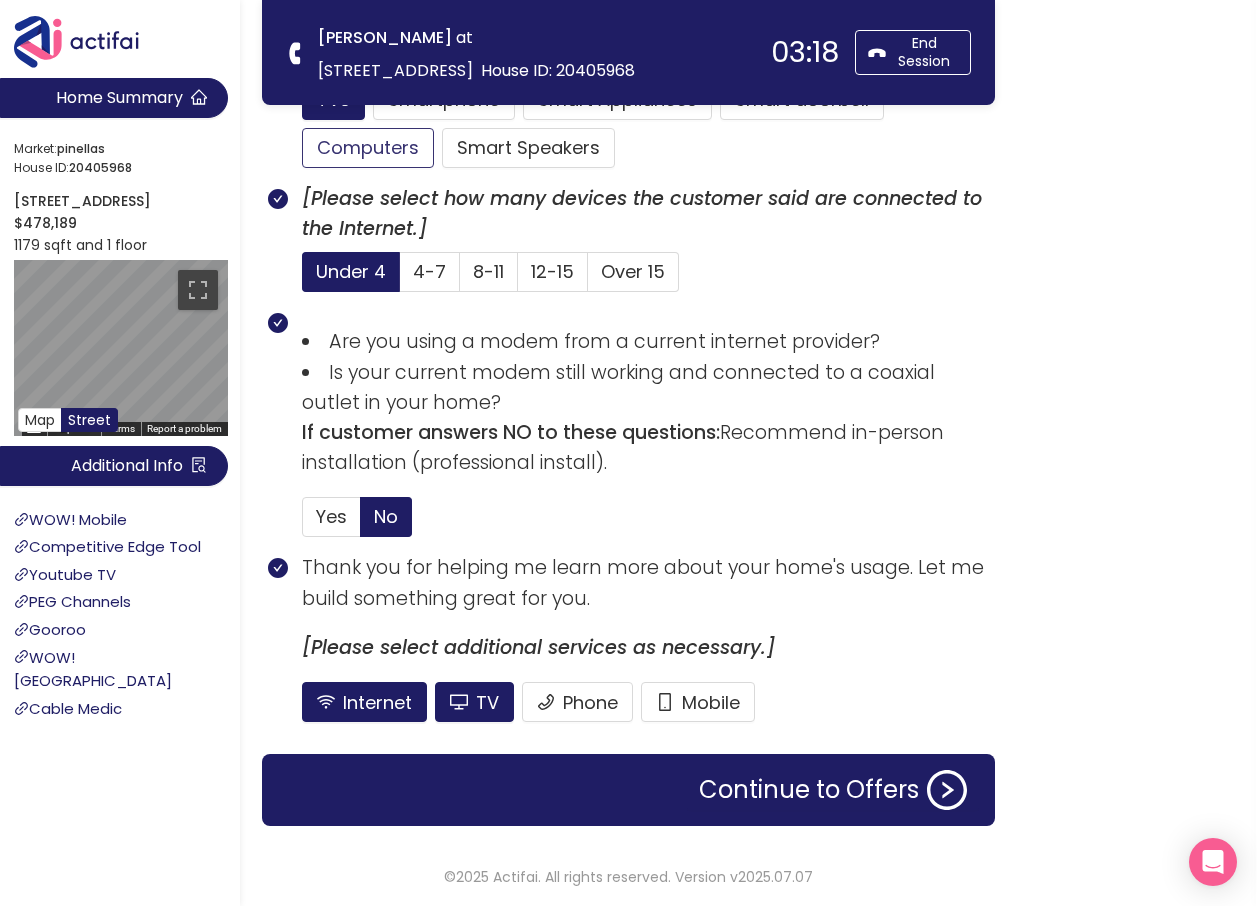 click on "Computers" 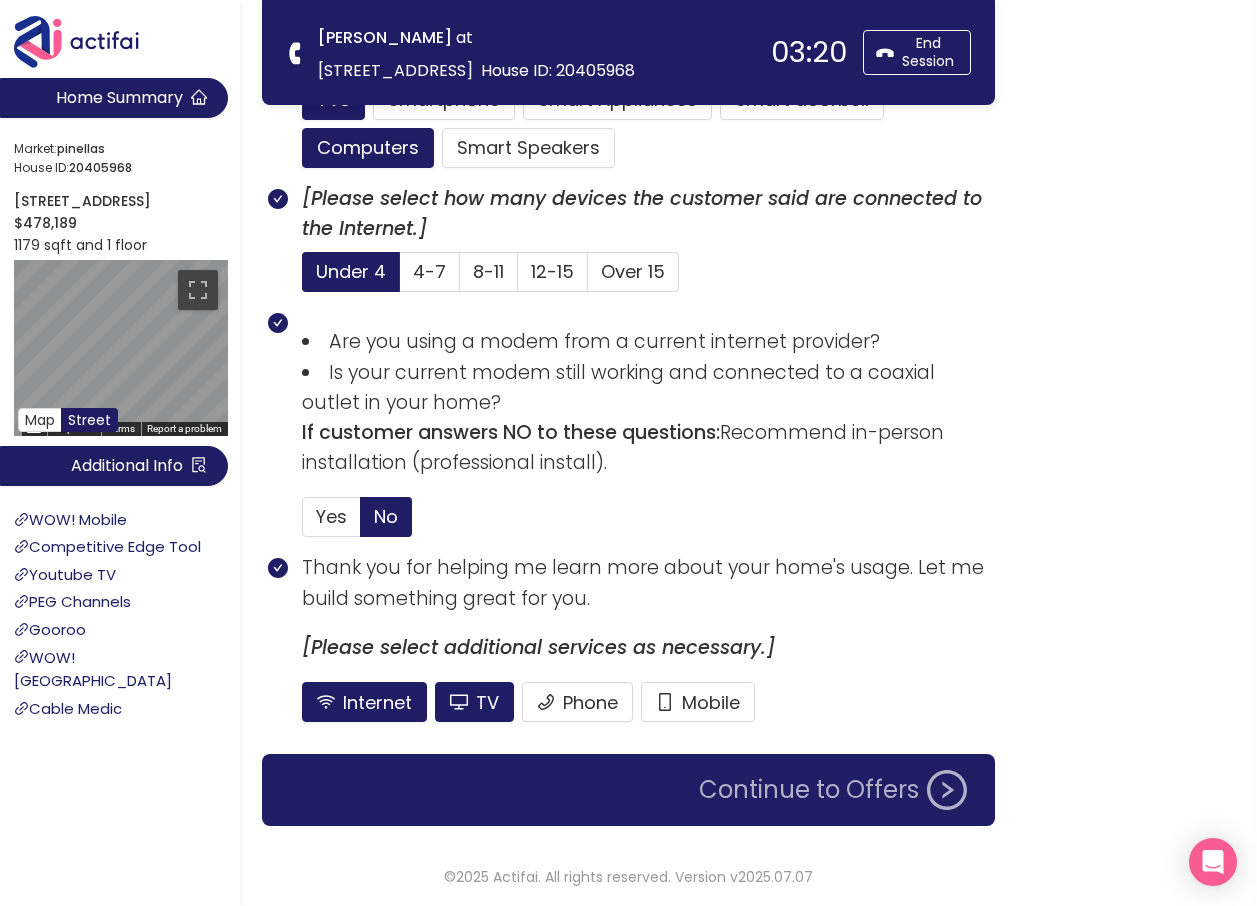 click on "Continue to Offers" 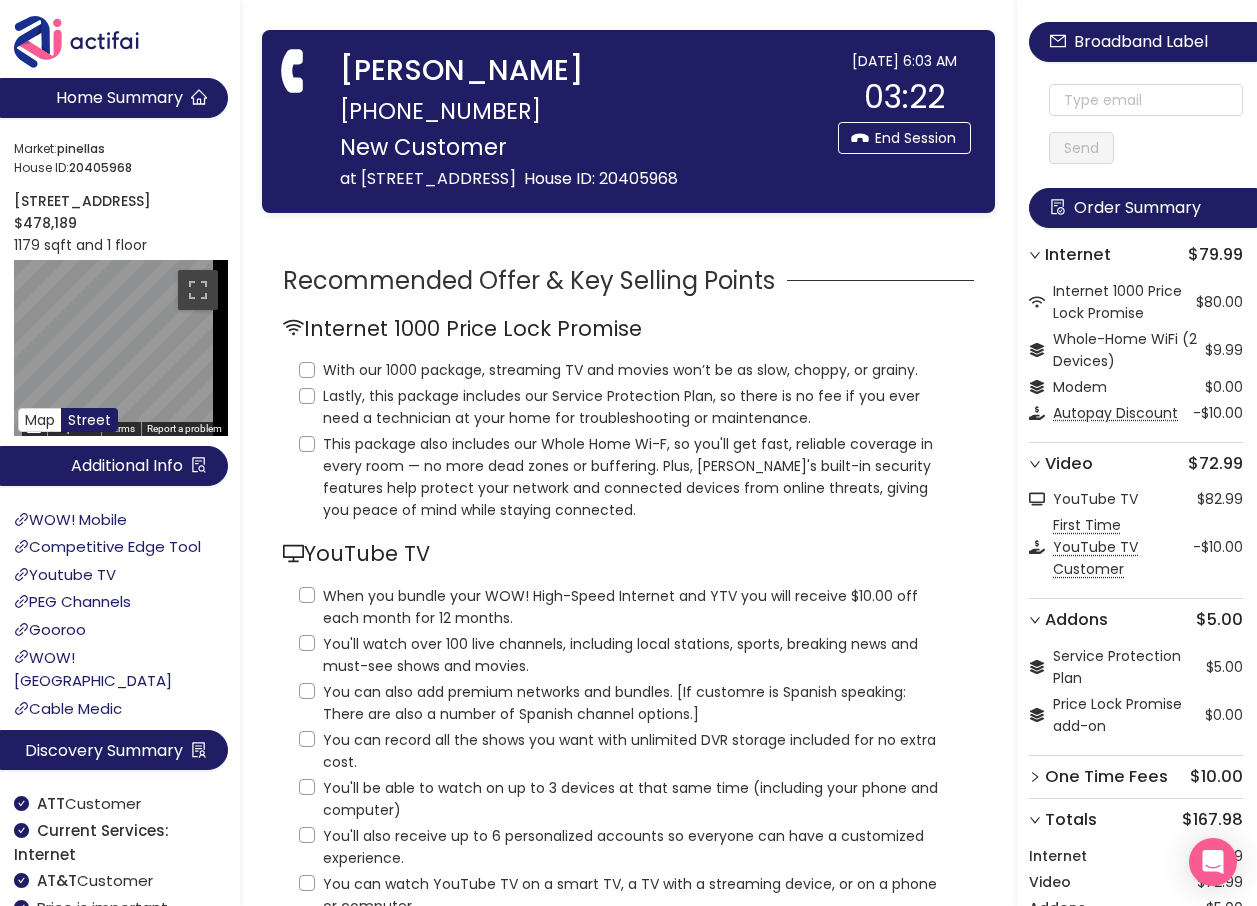 scroll, scrollTop: 0, scrollLeft: 0, axis: both 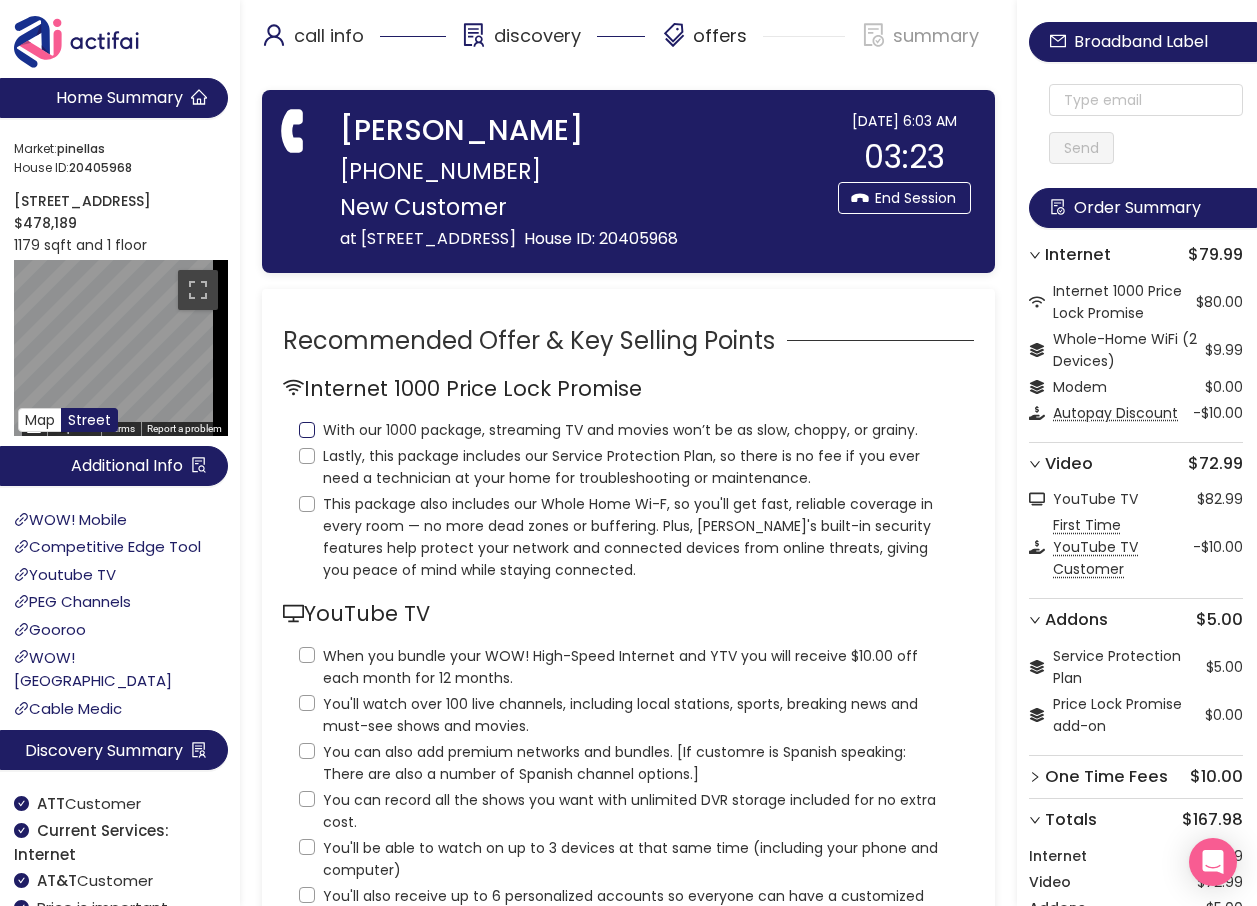 click on "With our 1000 package, streaming TV and movies won’t be as slow, choppy, or grainy." at bounding box center [307, 430] 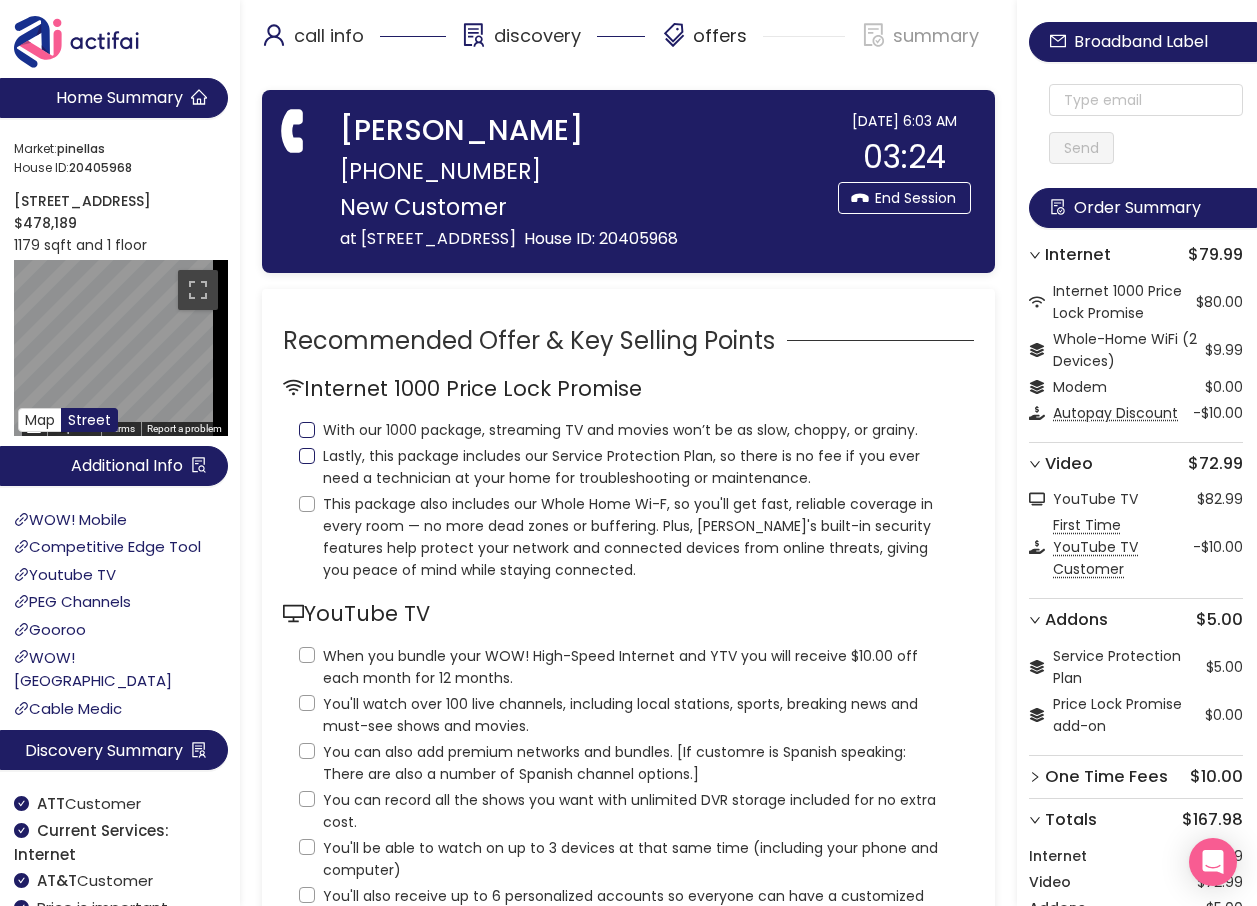 checkbox on "true" 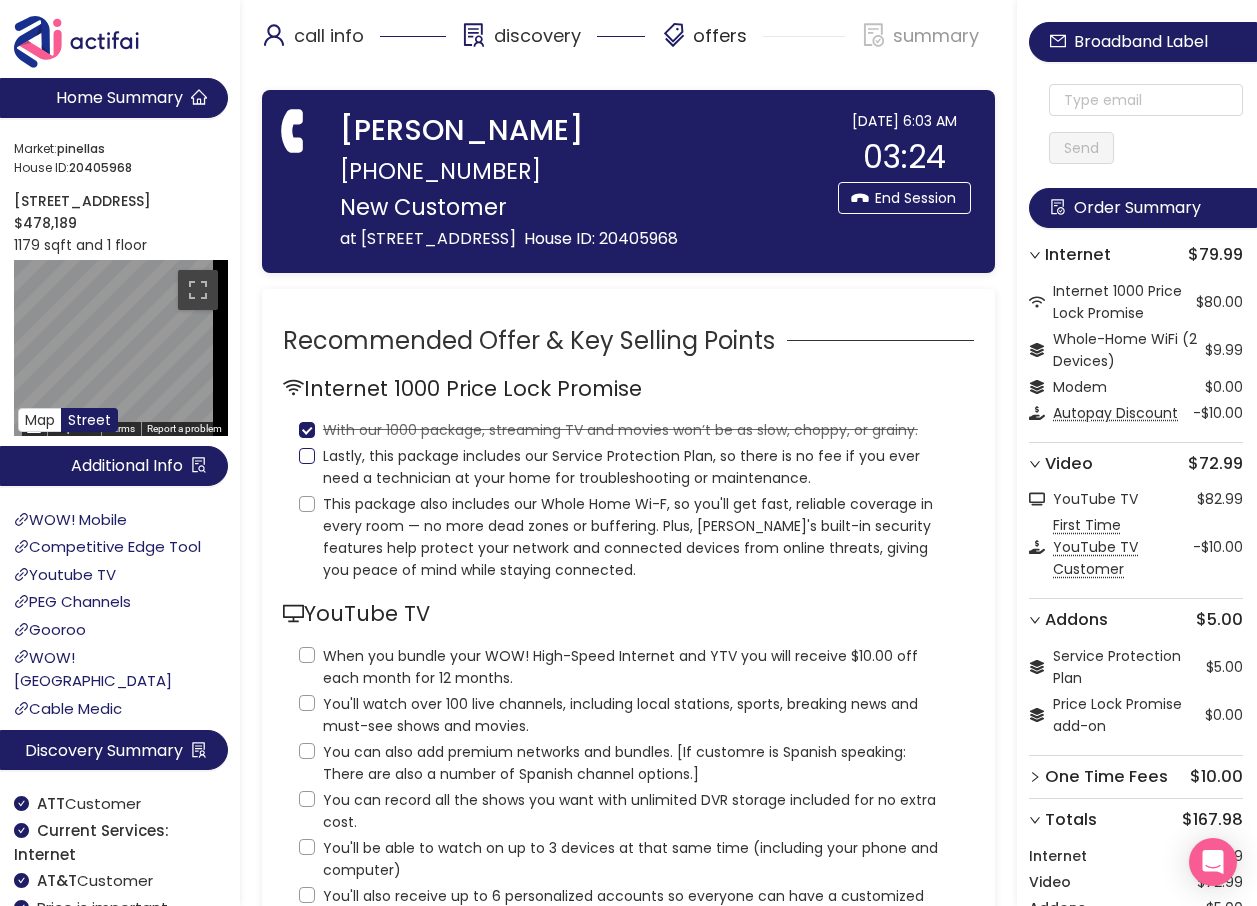 click on "Lastly, this package includes our Service Protection Plan, so there is no fee if you ever need a technician at your home for troubleshooting or maintenance." at bounding box center (307, 456) 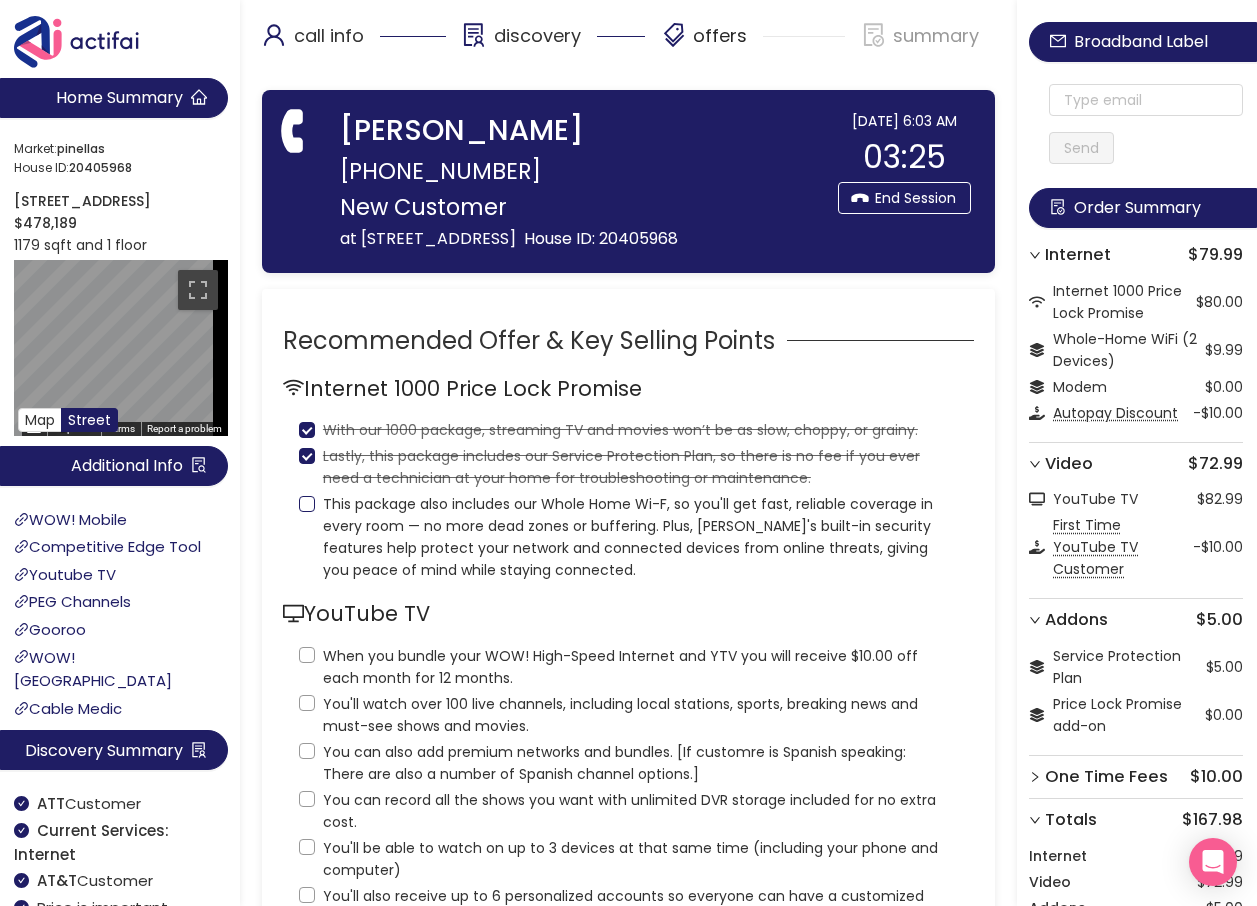 click on "This package also includes our Whole Home Wi-F, so you'll get fast, reliable coverage in every room — no more dead zones or buffering. Plus, [PERSON_NAME]'s built-in security features help protect your network and connected devices from online threats, giving you peace of mind while staying connected." at bounding box center [307, 504] 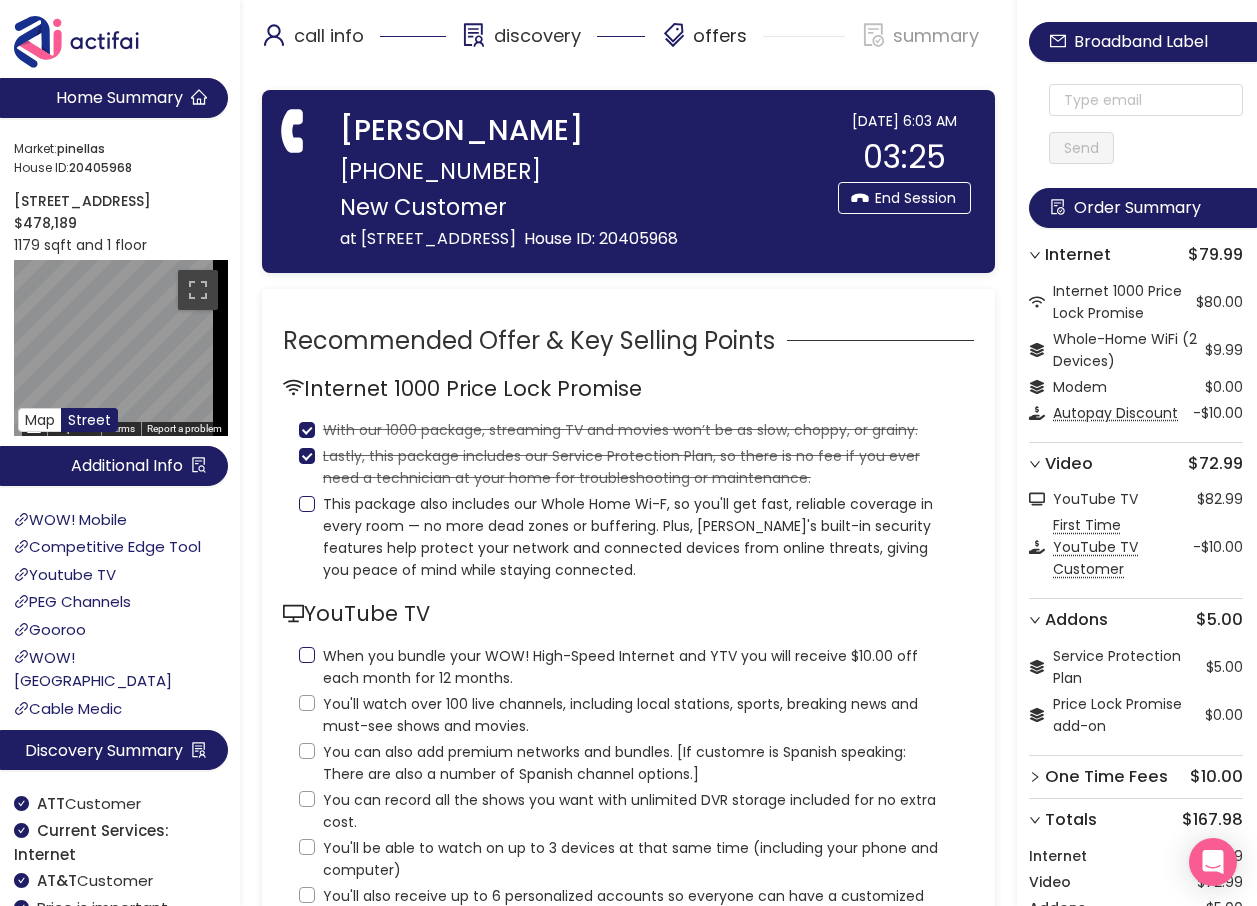 checkbox on "true" 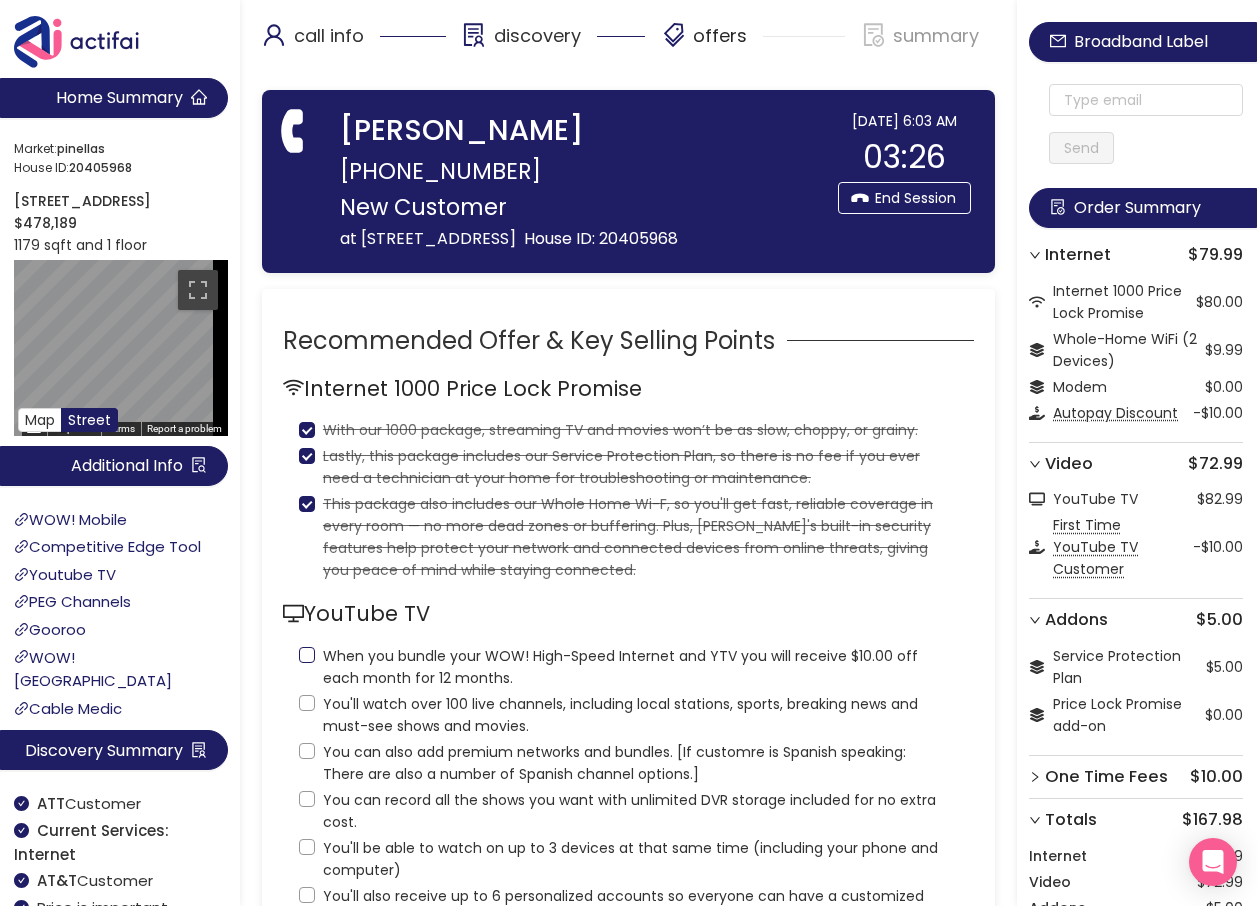 click on "When you bundle your WOW! High-Speed Internet and YTV you will receive $10.00 off each month for 12 months." at bounding box center (307, 655) 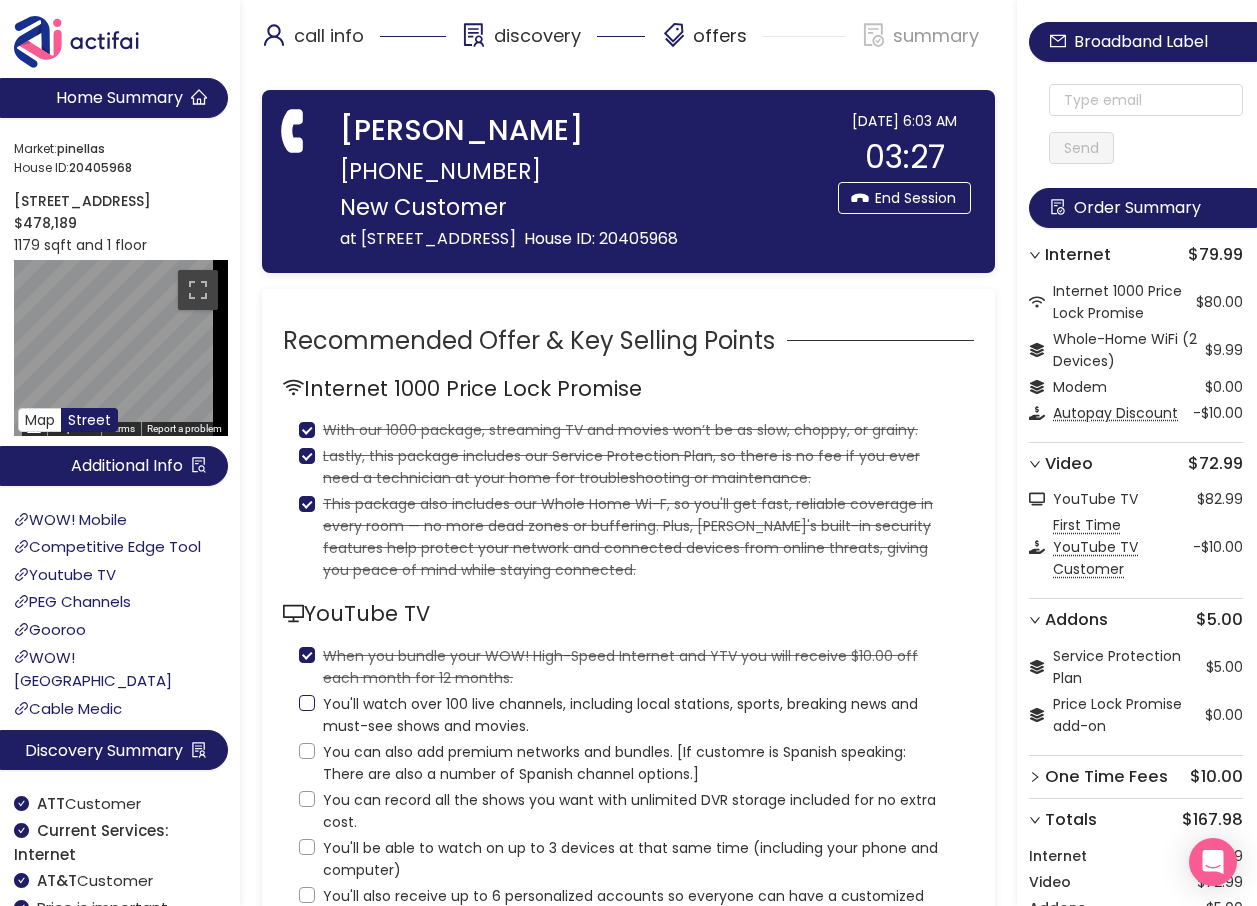click on "You'll watch over 100 live channels, including local stations, sports, breaking news and must-see shows and movies." at bounding box center [307, 703] 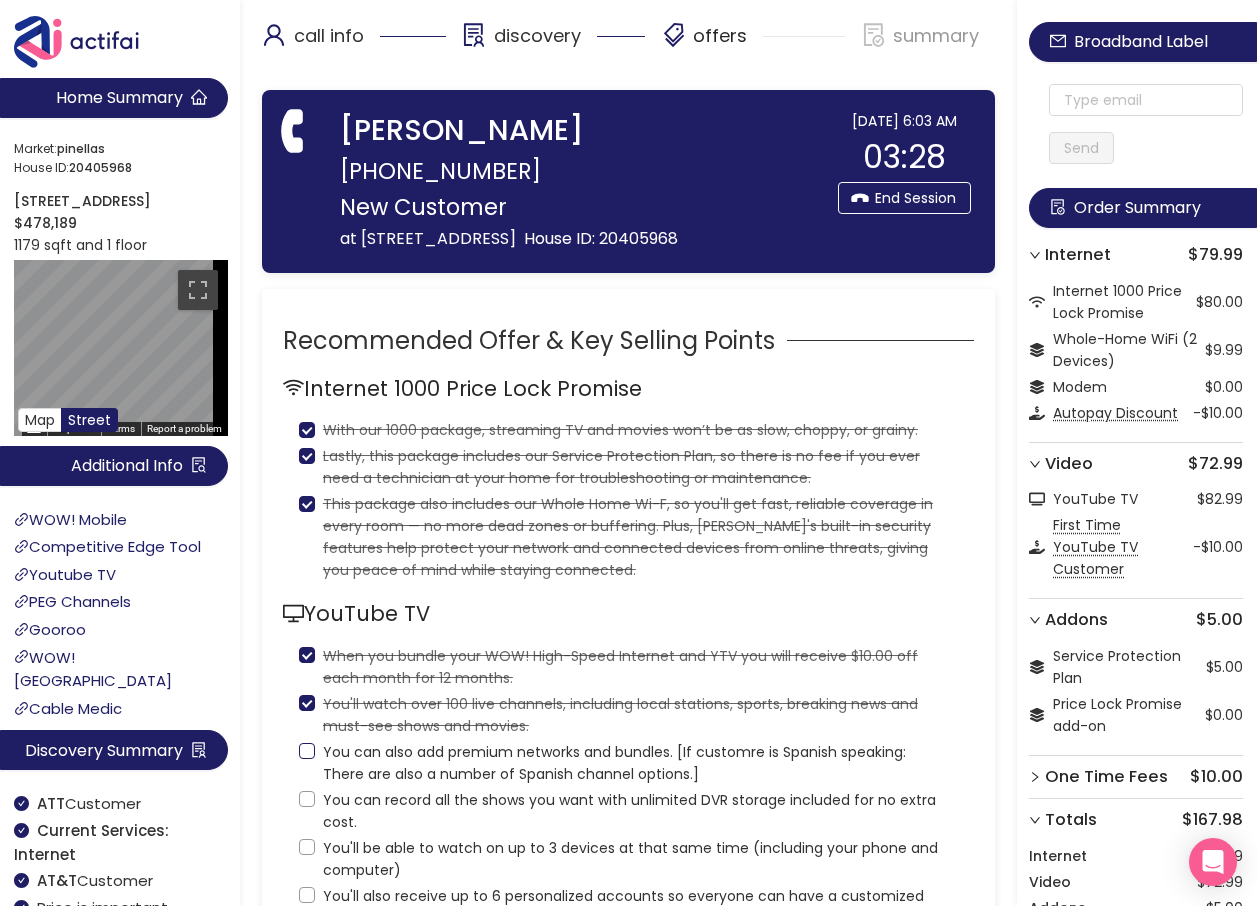 click on "You can also add premium networks and bundles. [If customre is Spanish speaking: There are also a number of Spanish channel options.]" at bounding box center (307, 751) 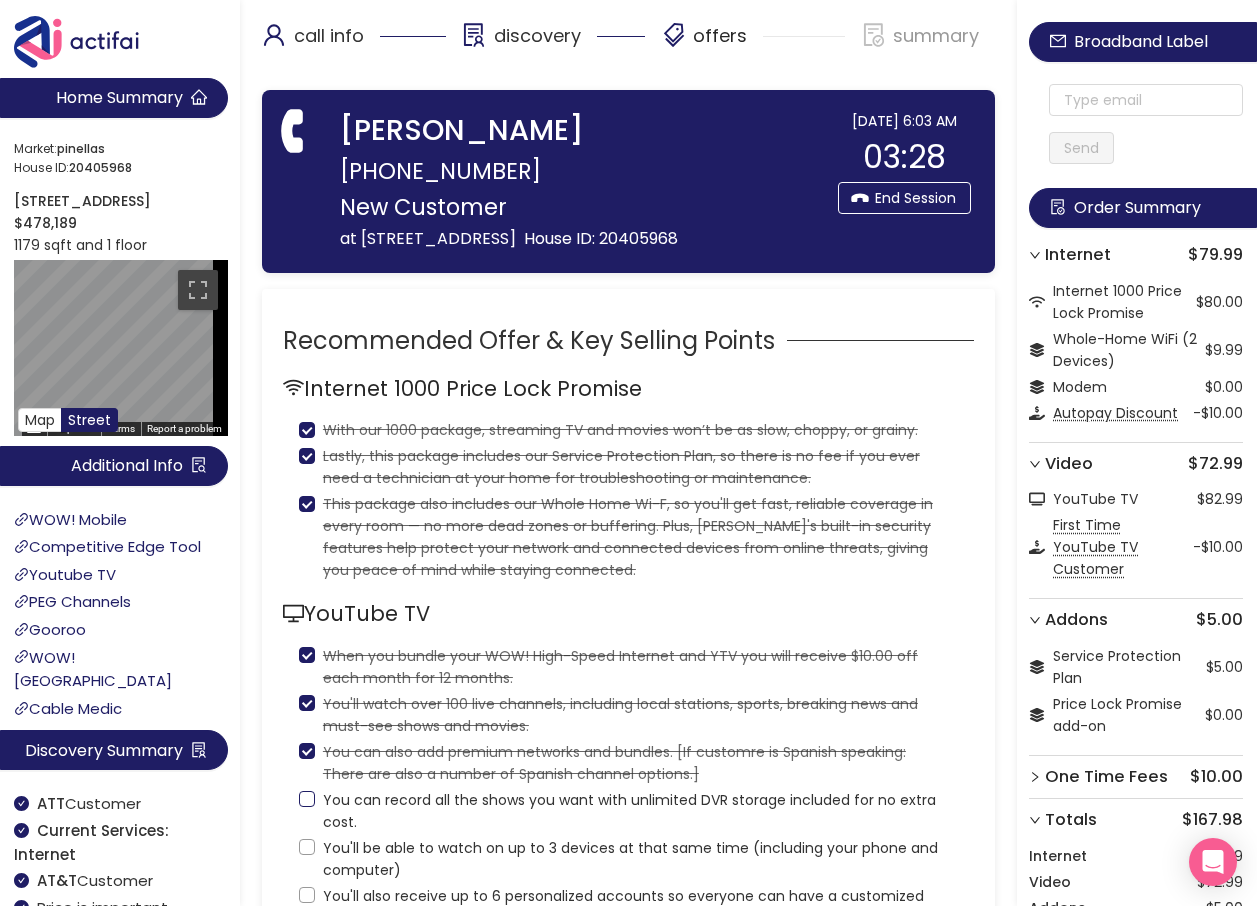 click on "You can record all the shows you want with unlimited DVR storage included for no extra cost." at bounding box center (307, 799) 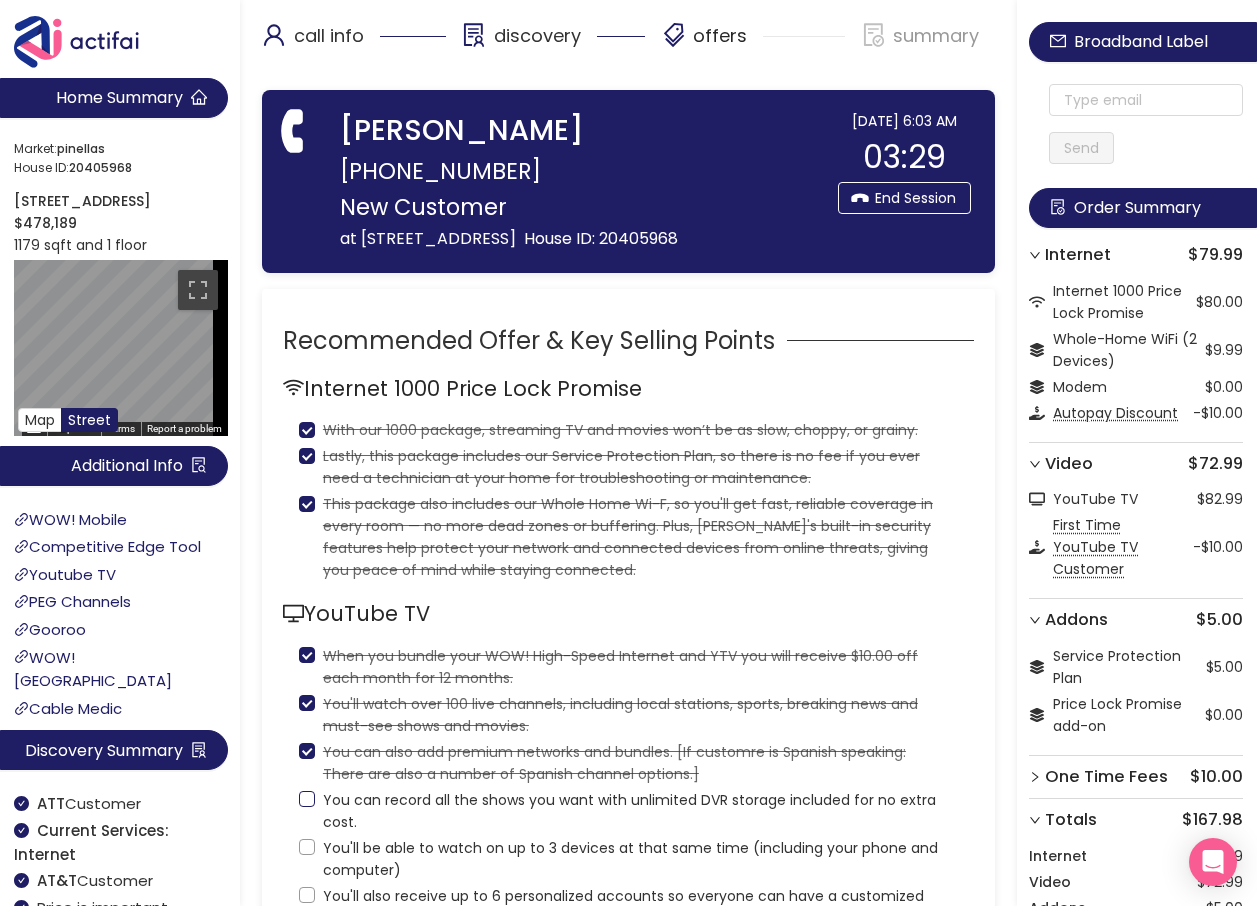 checkbox on "true" 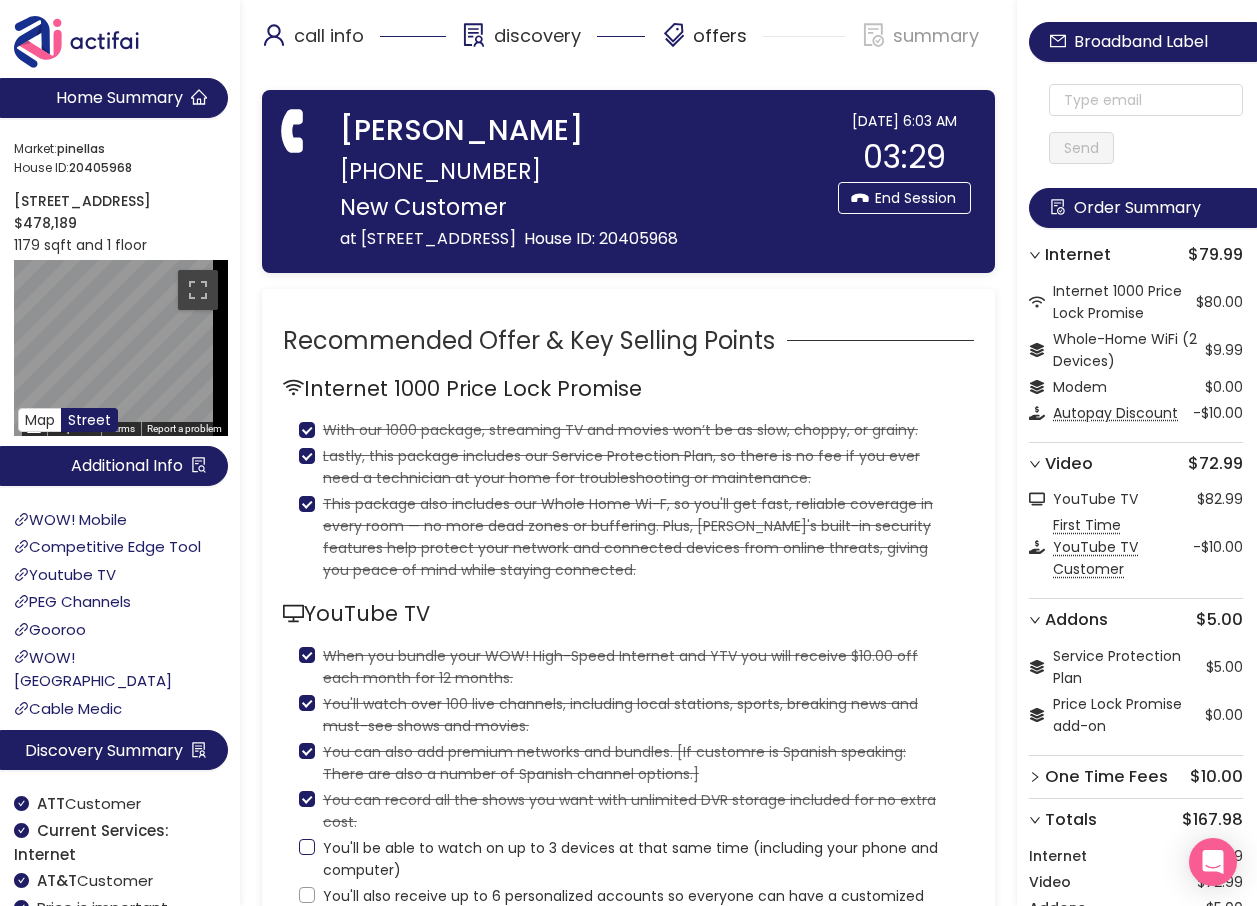 click on "You'll be able to watch on up to 3 devices at that same time (including your phone and computer)" at bounding box center [628, 857] 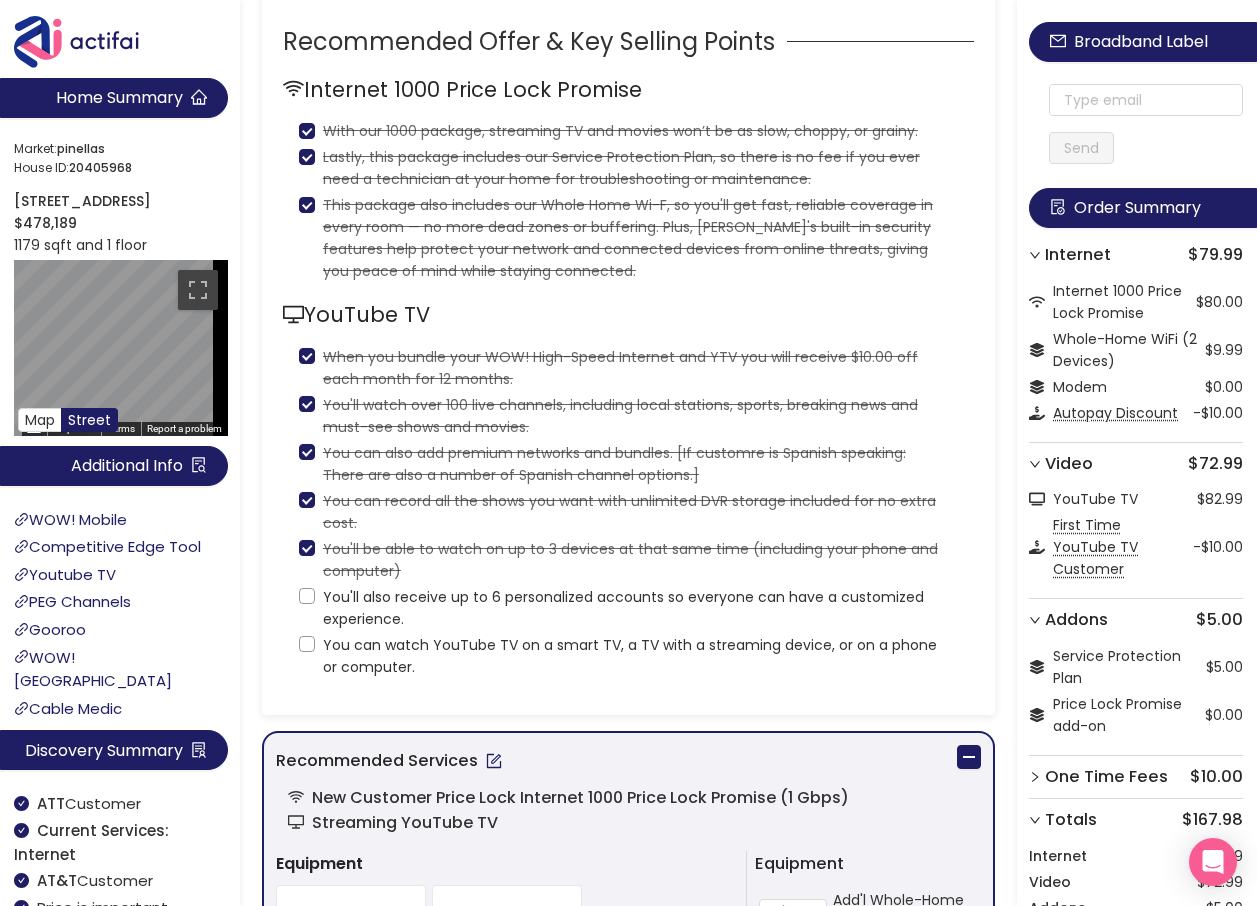 scroll, scrollTop: 300, scrollLeft: 0, axis: vertical 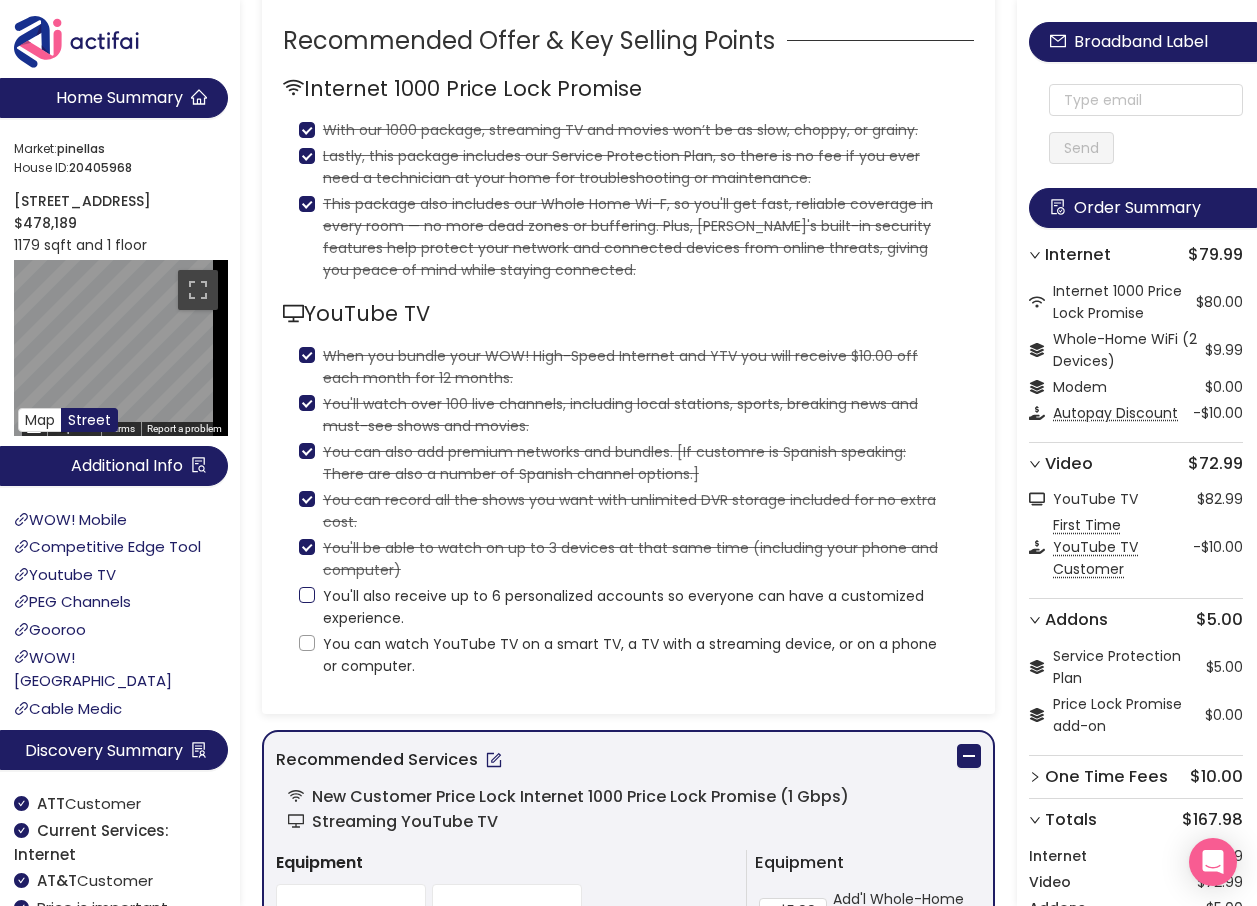 click on "You'll also receive up to 6 personalized accounts so everyone can have a customized experience." at bounding box center [307, 595] 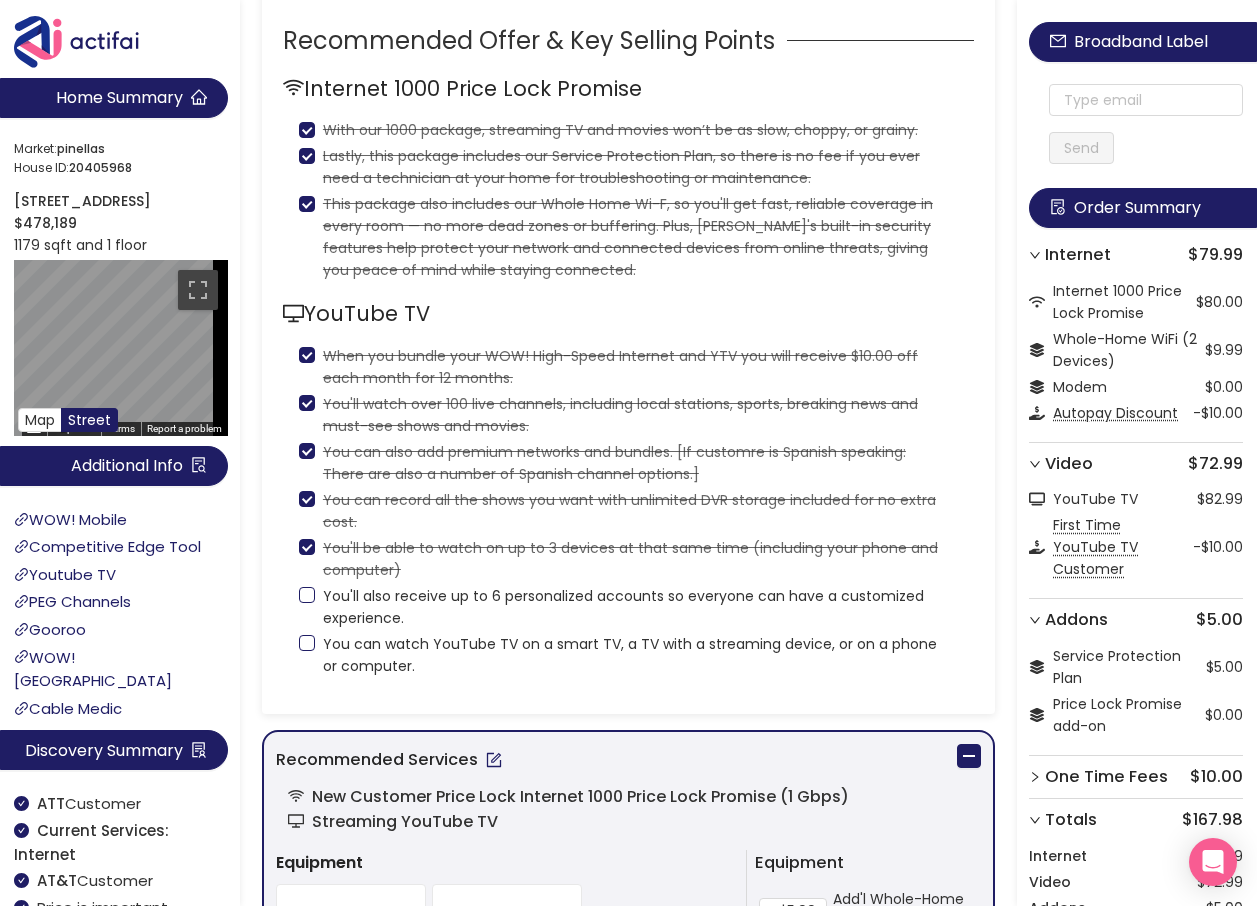 checkbox on "true" 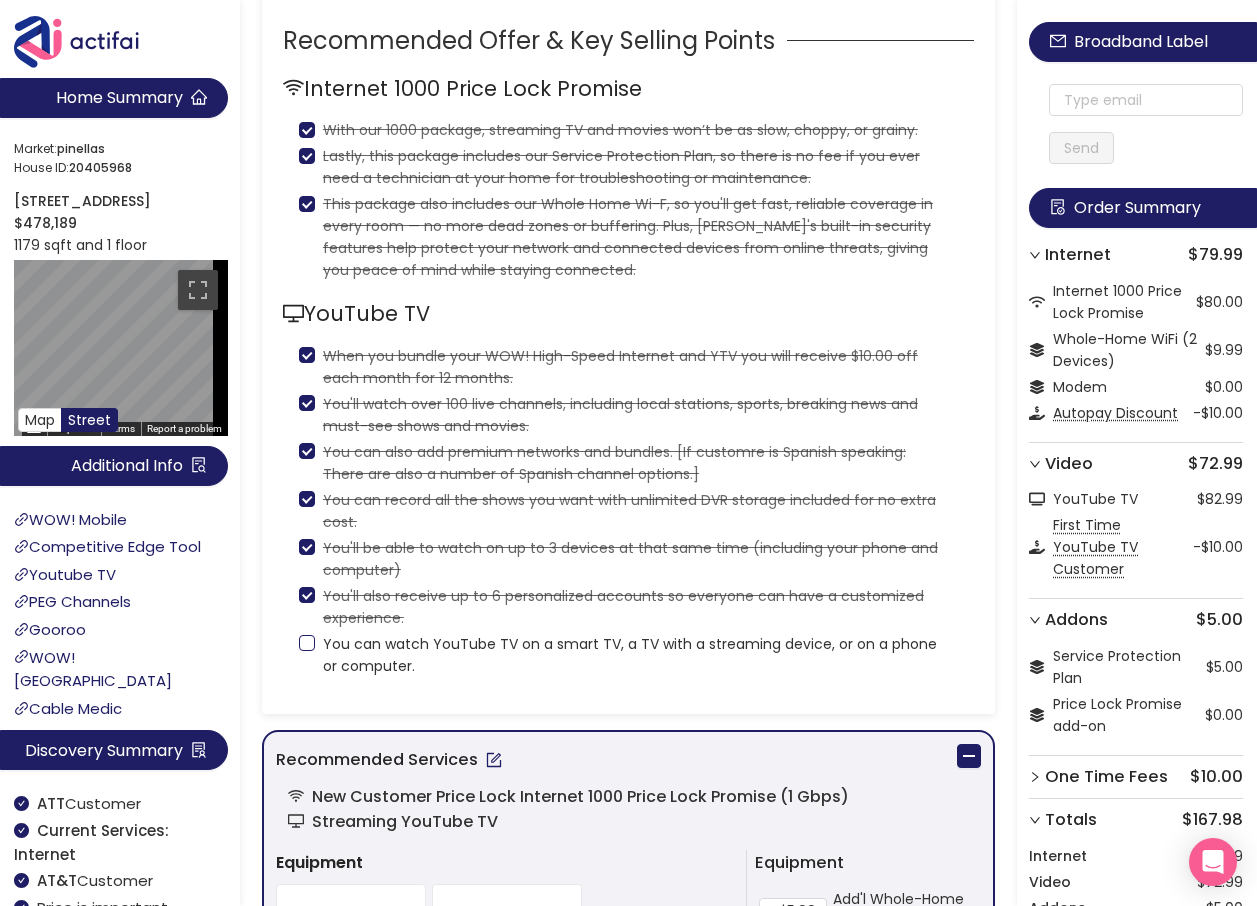 click on "You can watch YouTube TV on a smart TV, a TV with a streaming device, or on a phone or computer." at bounding box center [307, 643] 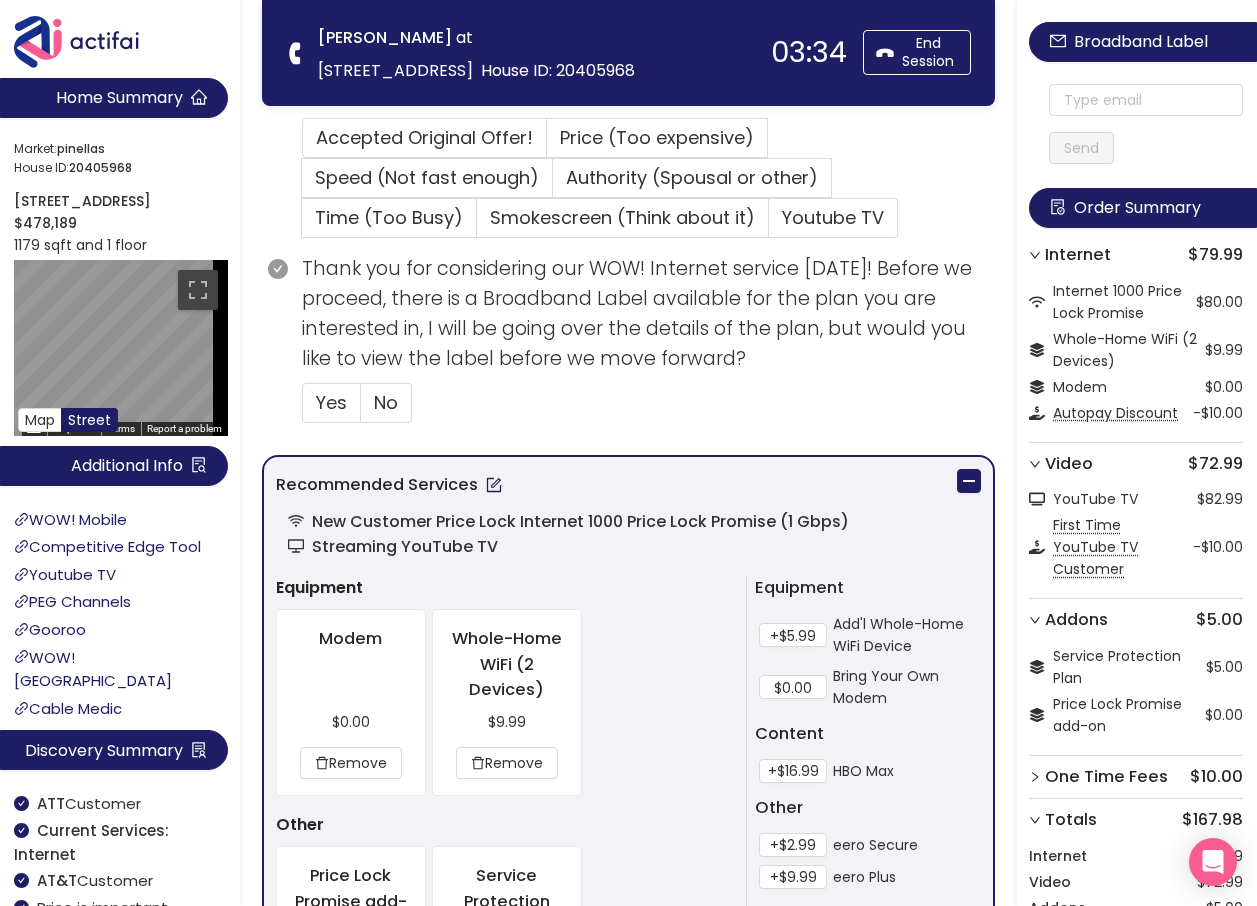 scroll, scrollTop: 1000, scrollLeft: 0, axis: vertical 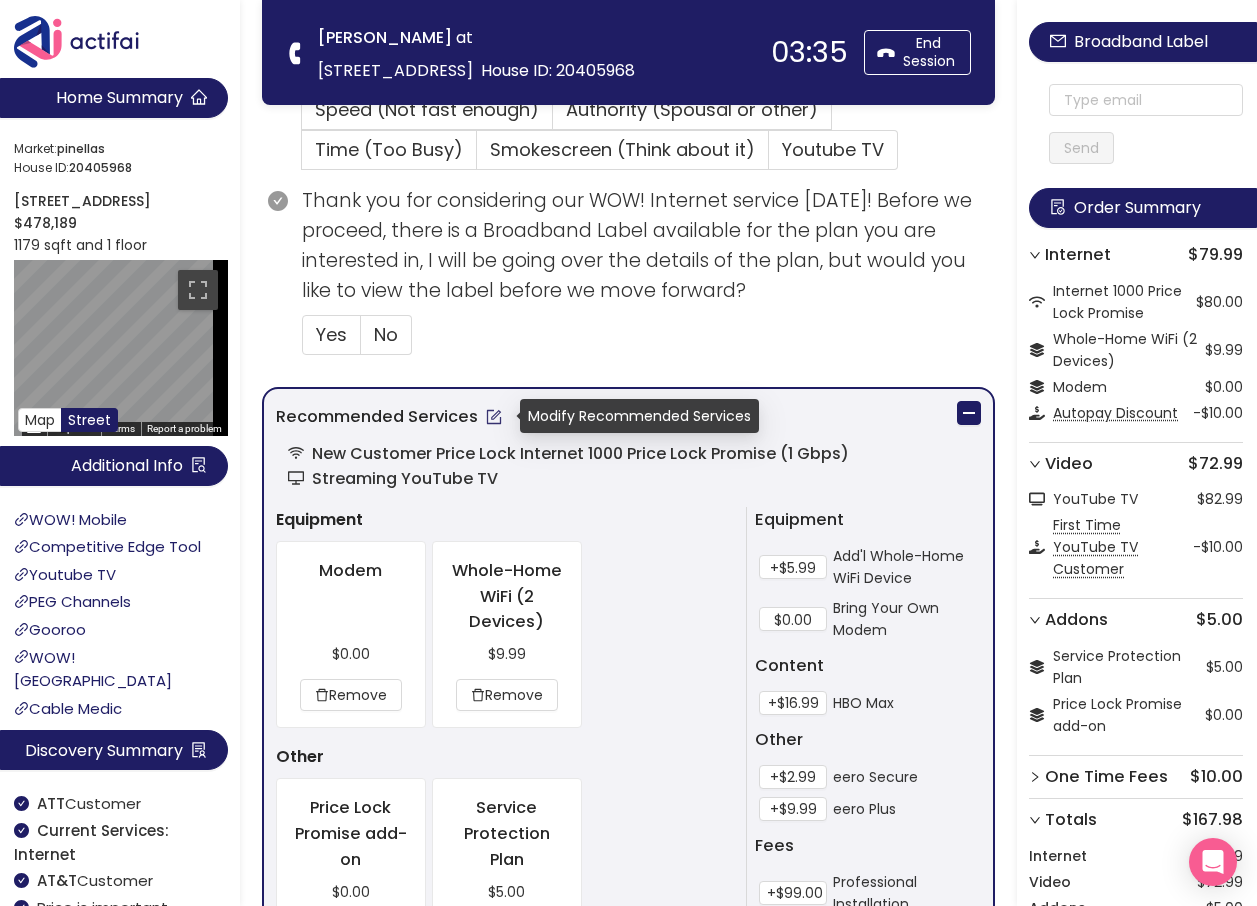 click 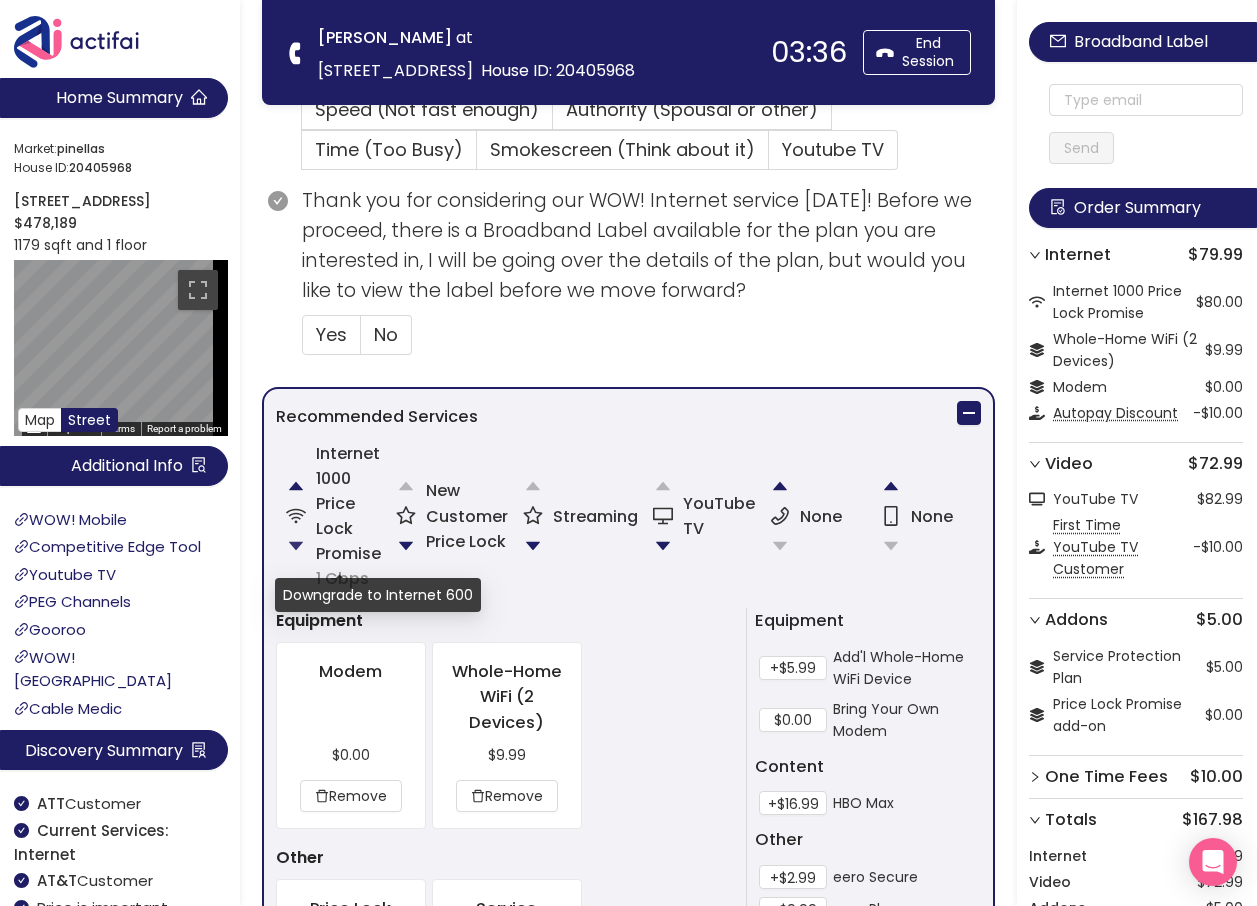 click 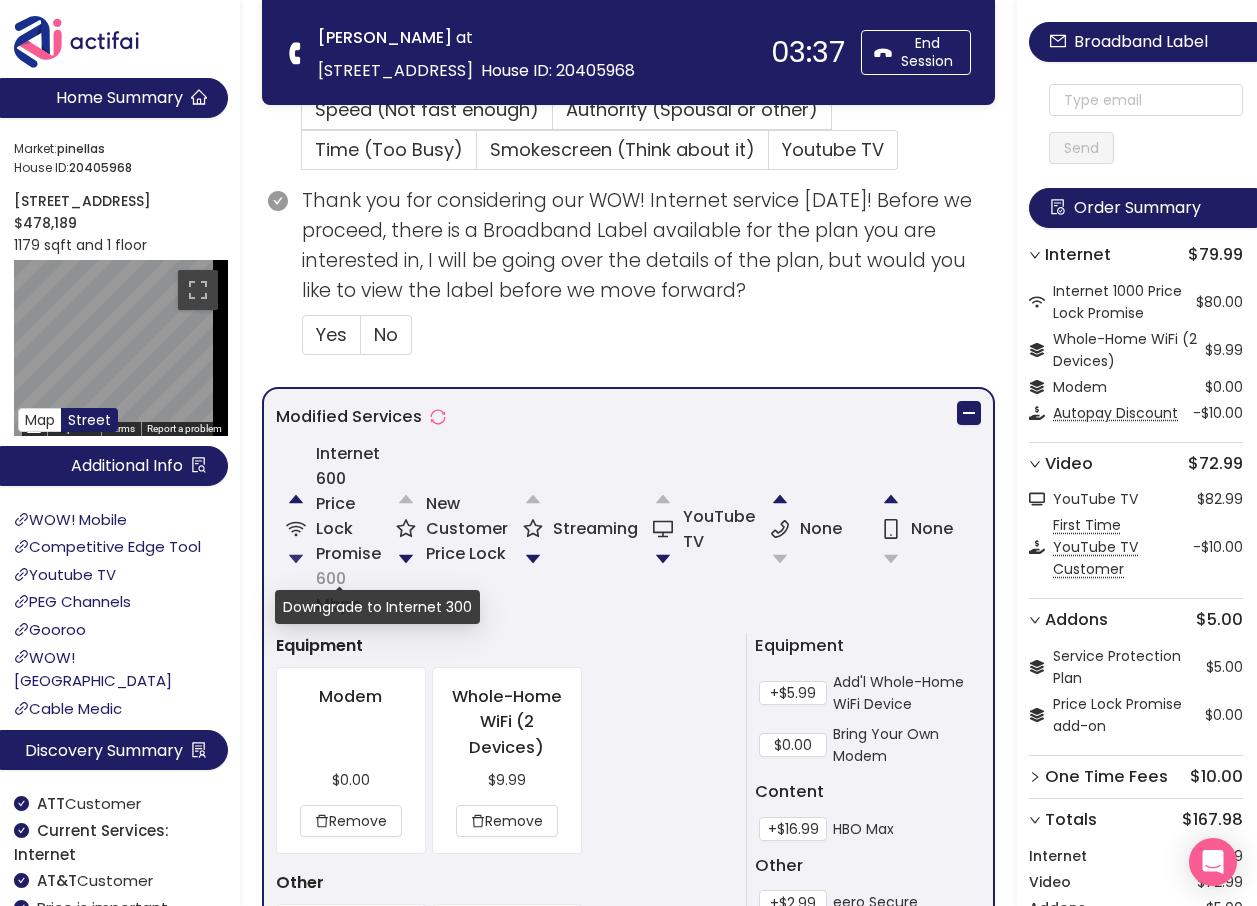 click 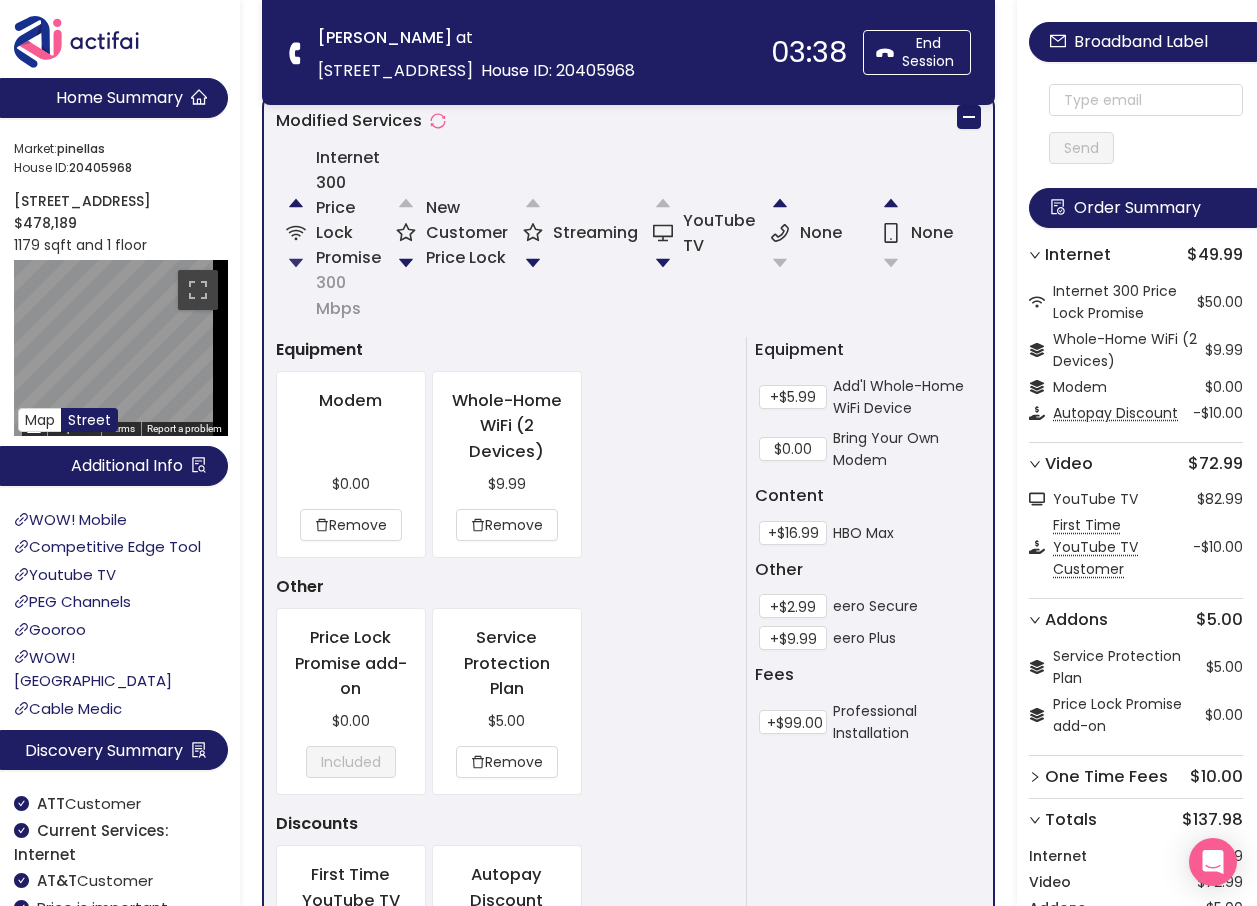 scroll, scrollTop: 1300, scrollLeft: 0, axis: vertical 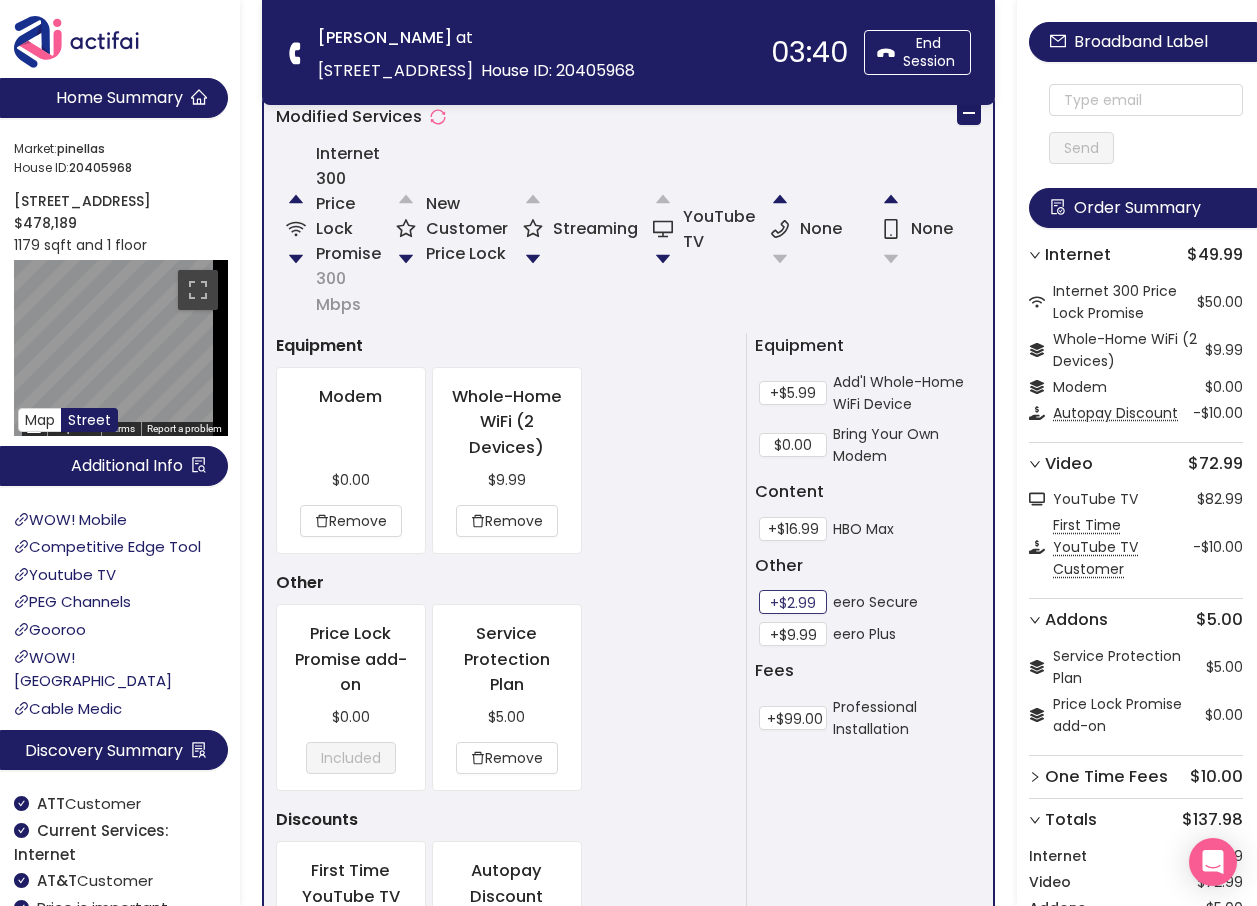 click on "+$2.99" at bounding box center [793, 602] 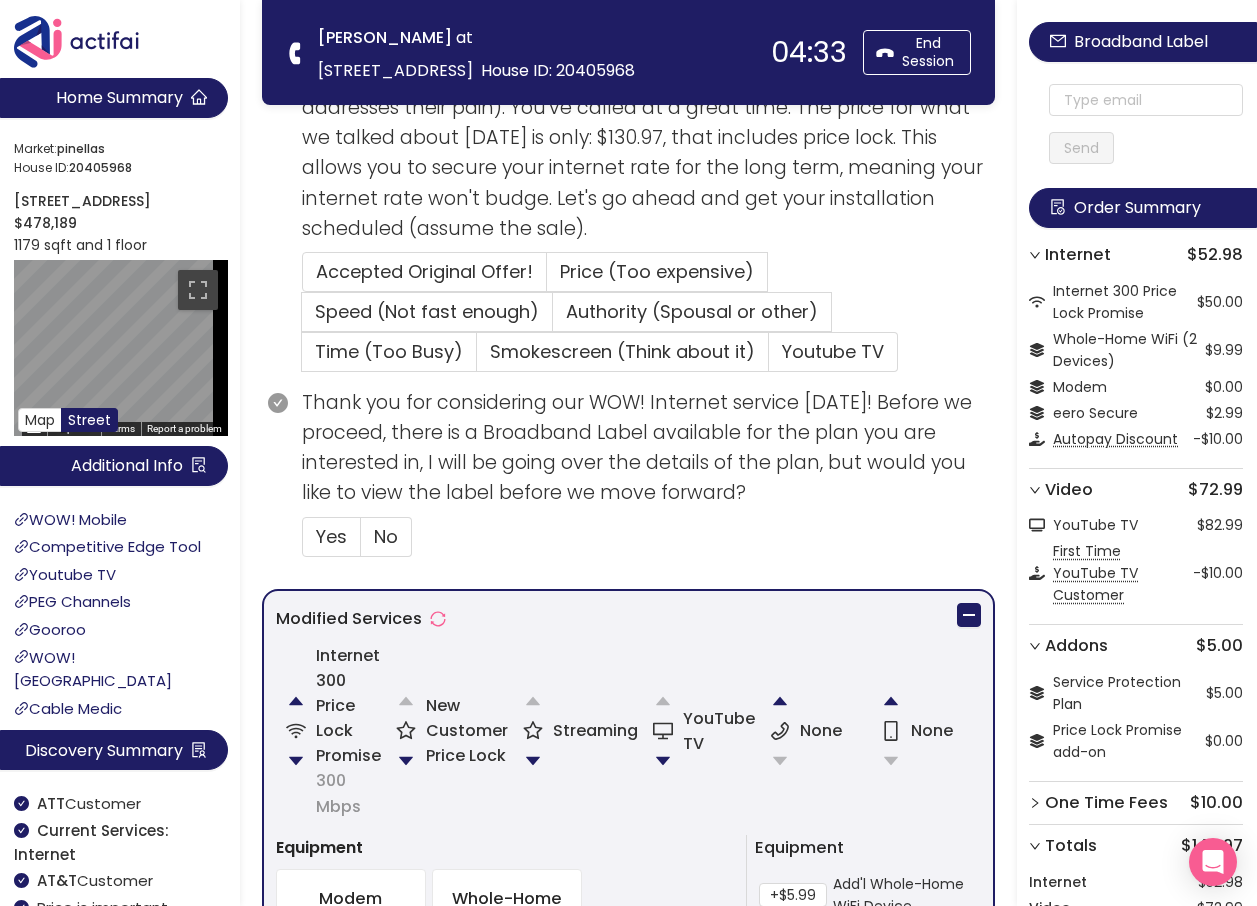 scroll, scrollTop: 800, scrollLeft: 0, axis: vertical 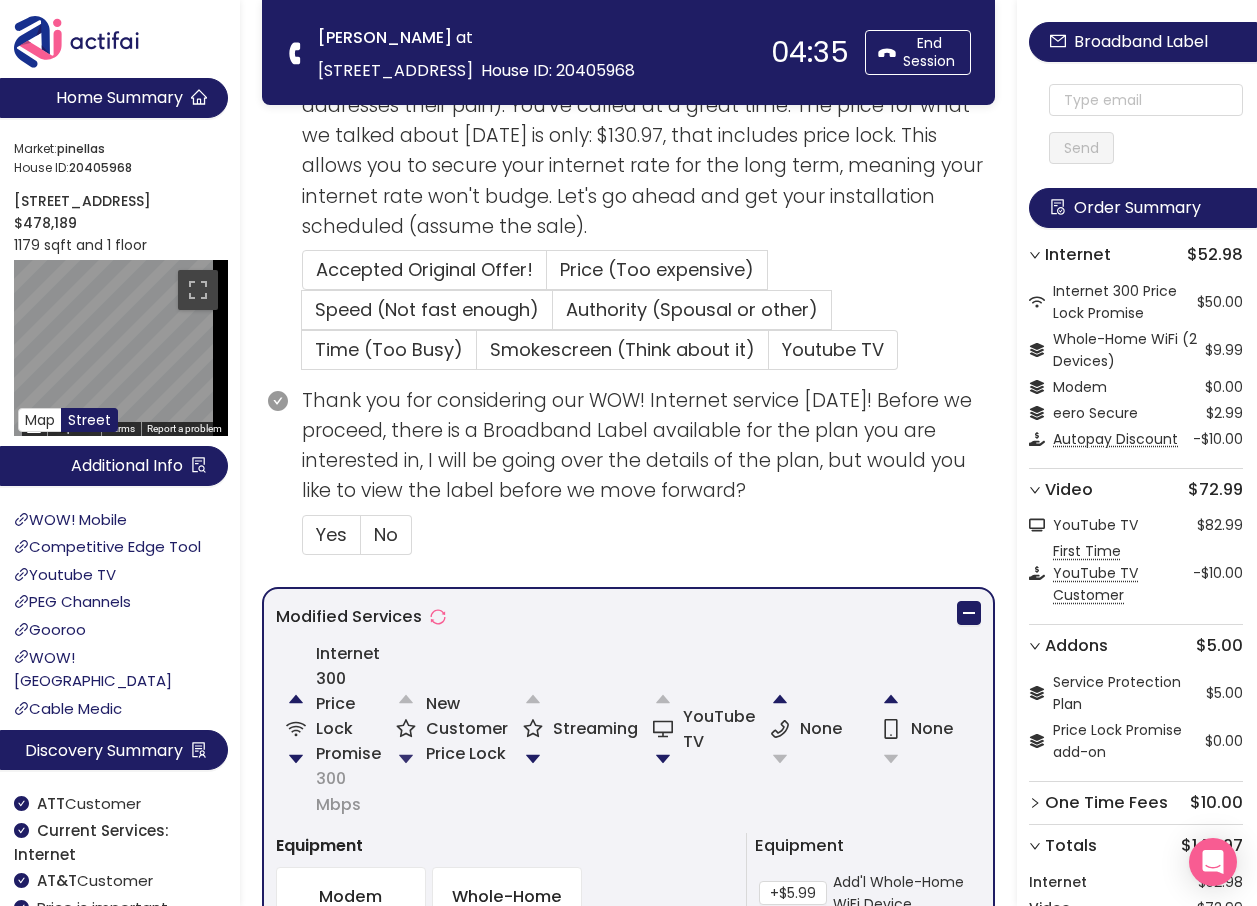 click 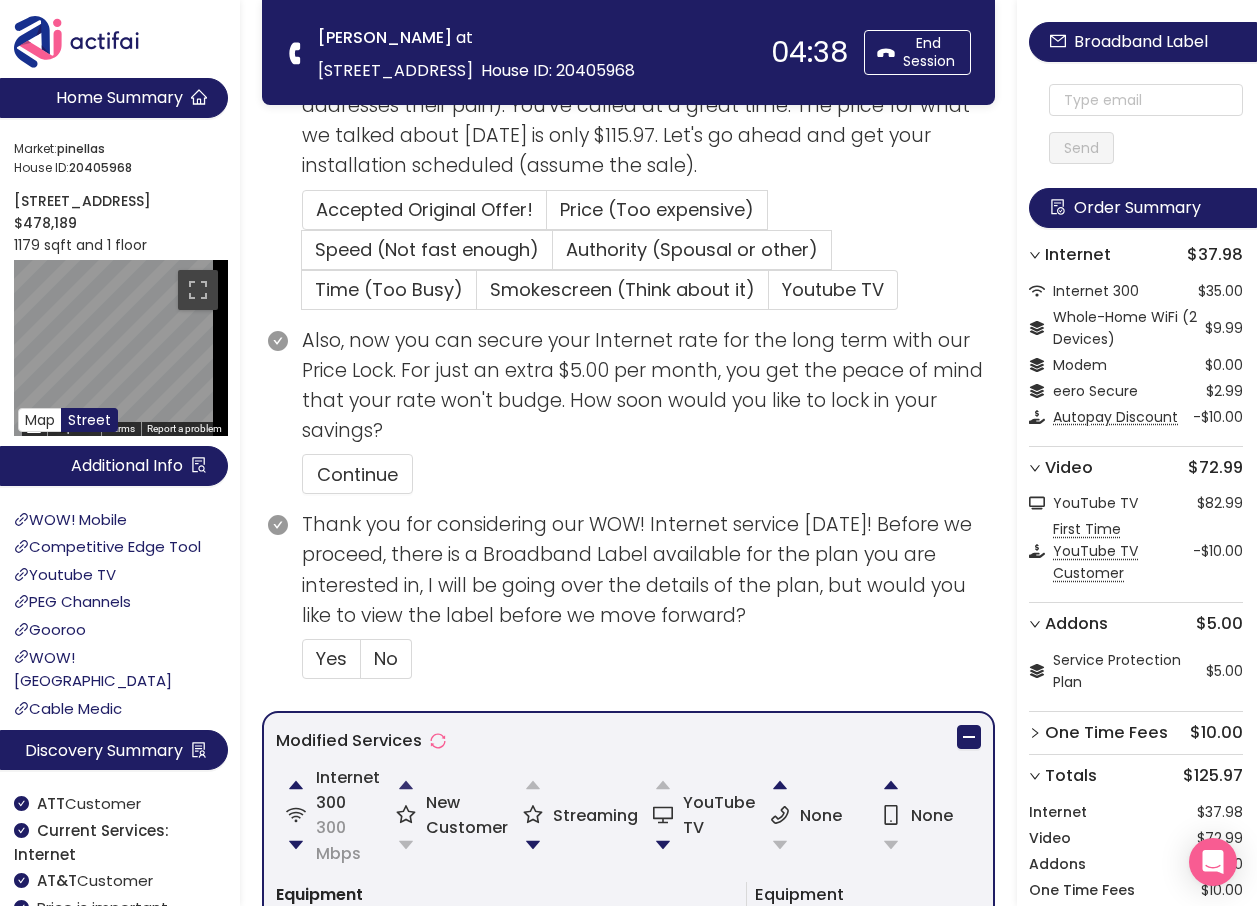 click 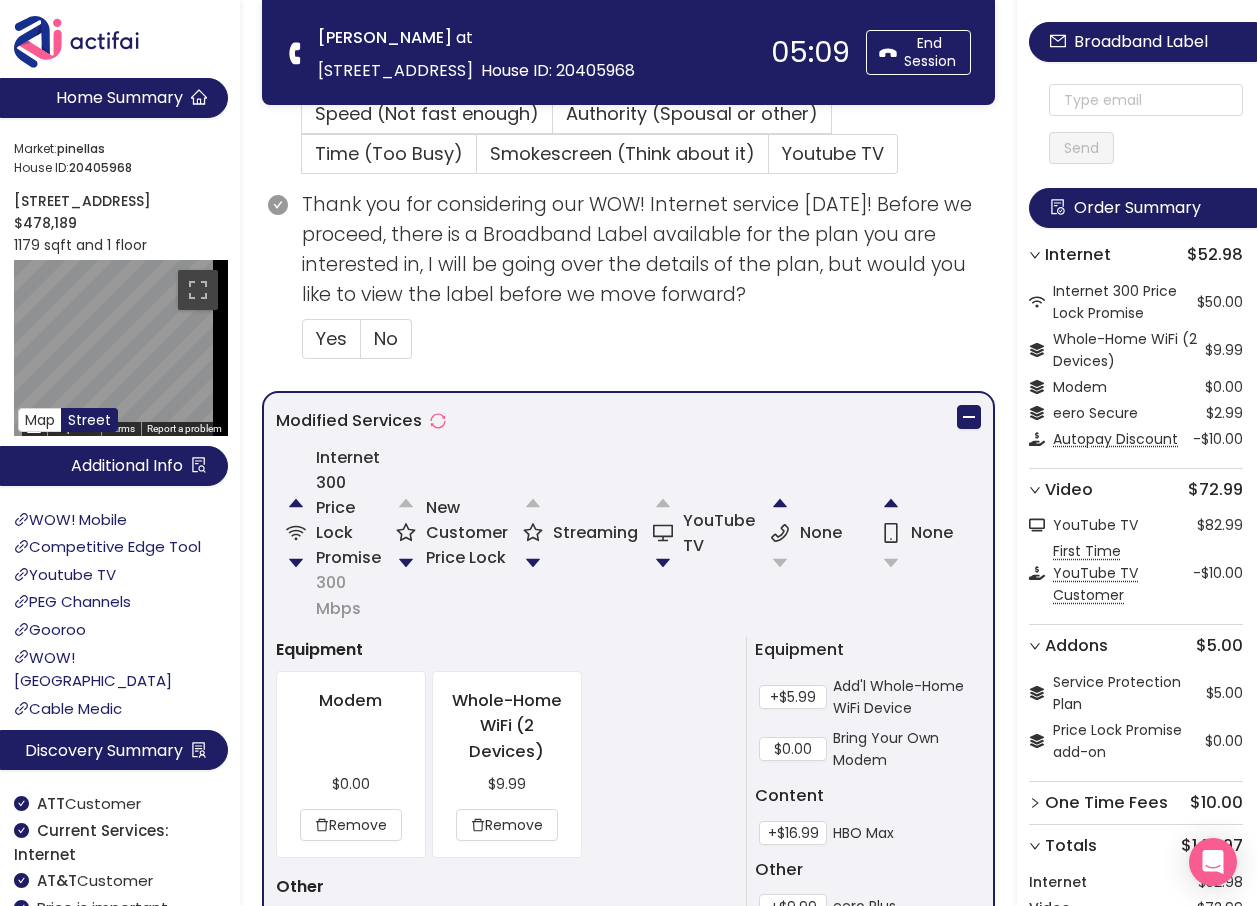 scroll, scrollTop: 1000, scrollLeft: 0, axis: vertical 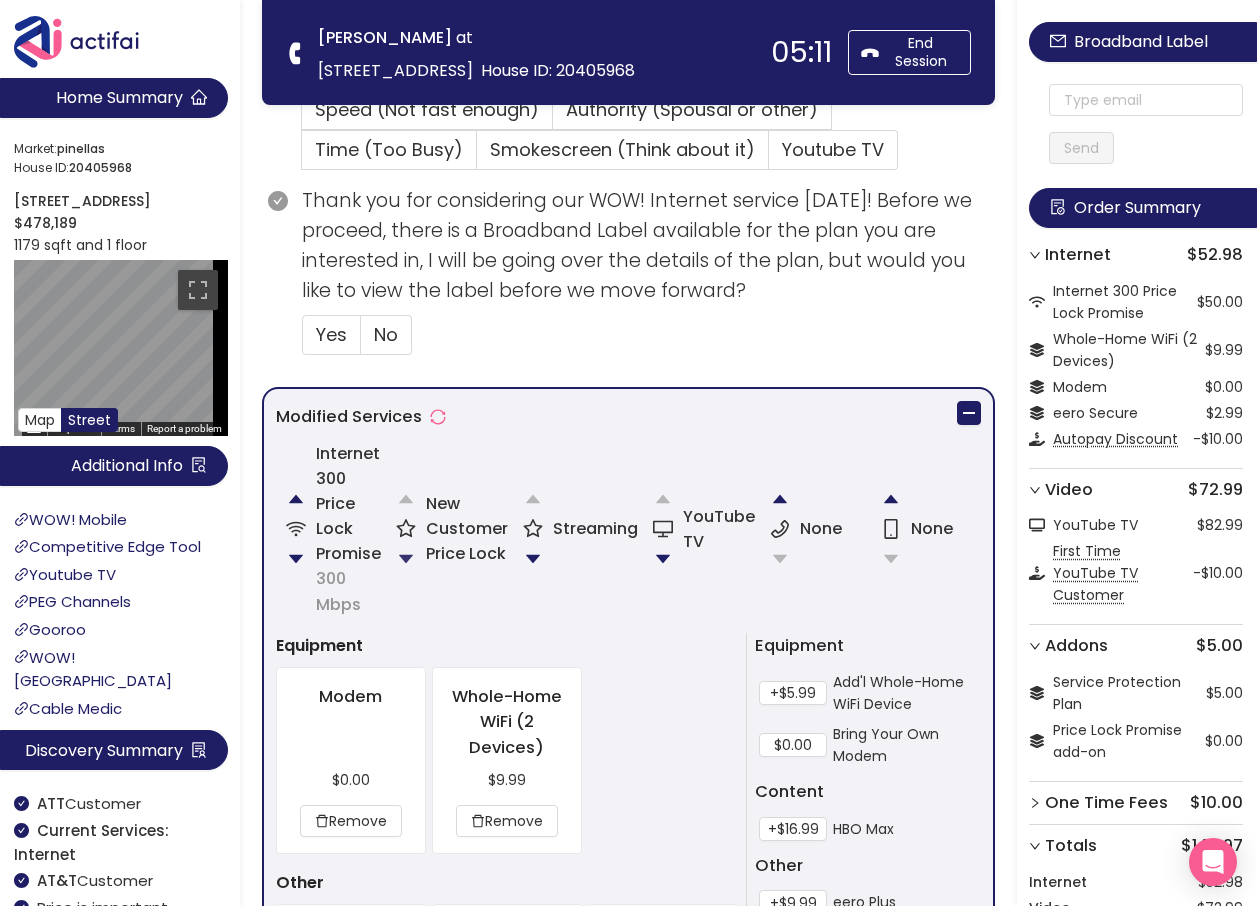 click 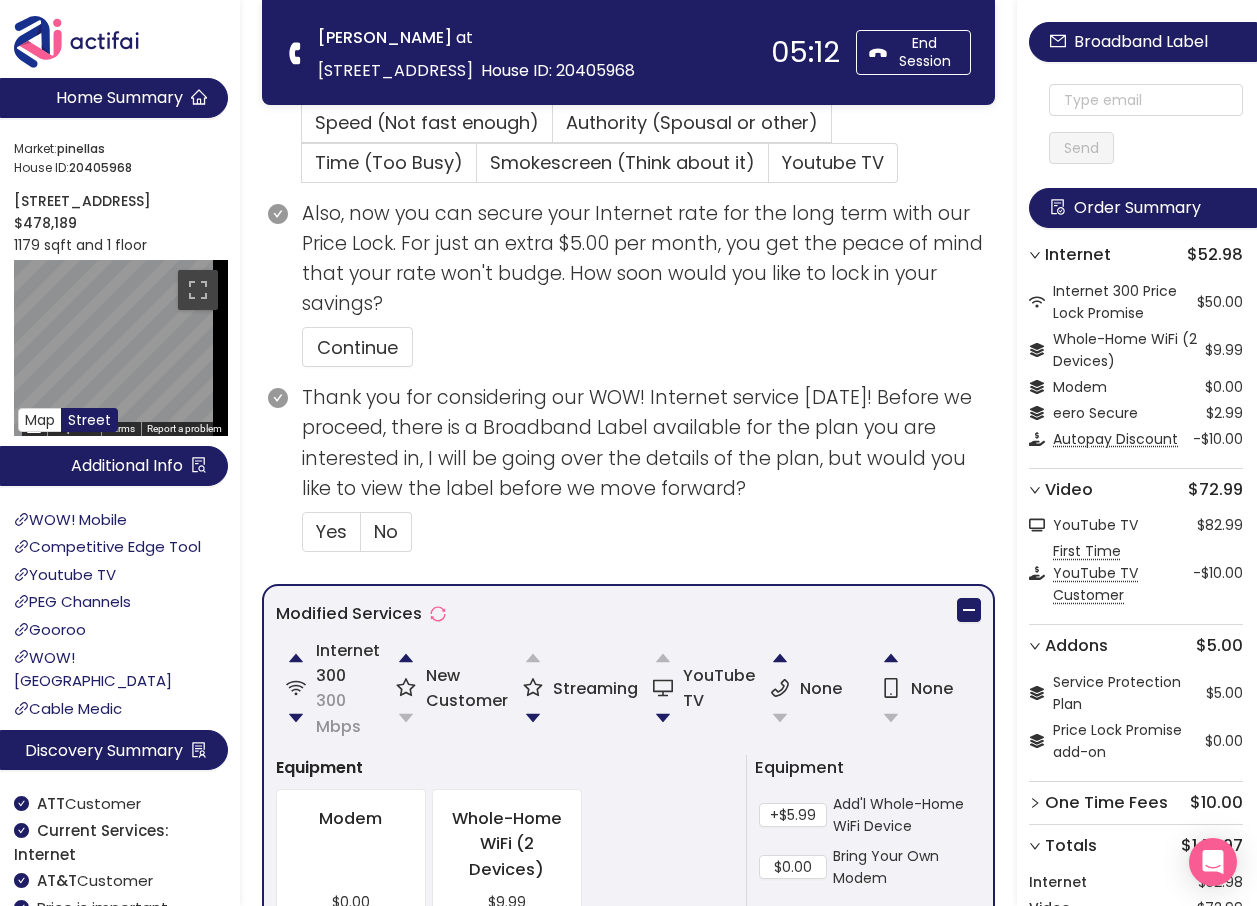 scroll, scrollTop: 624, scrollLeft: 0, axis: vertical 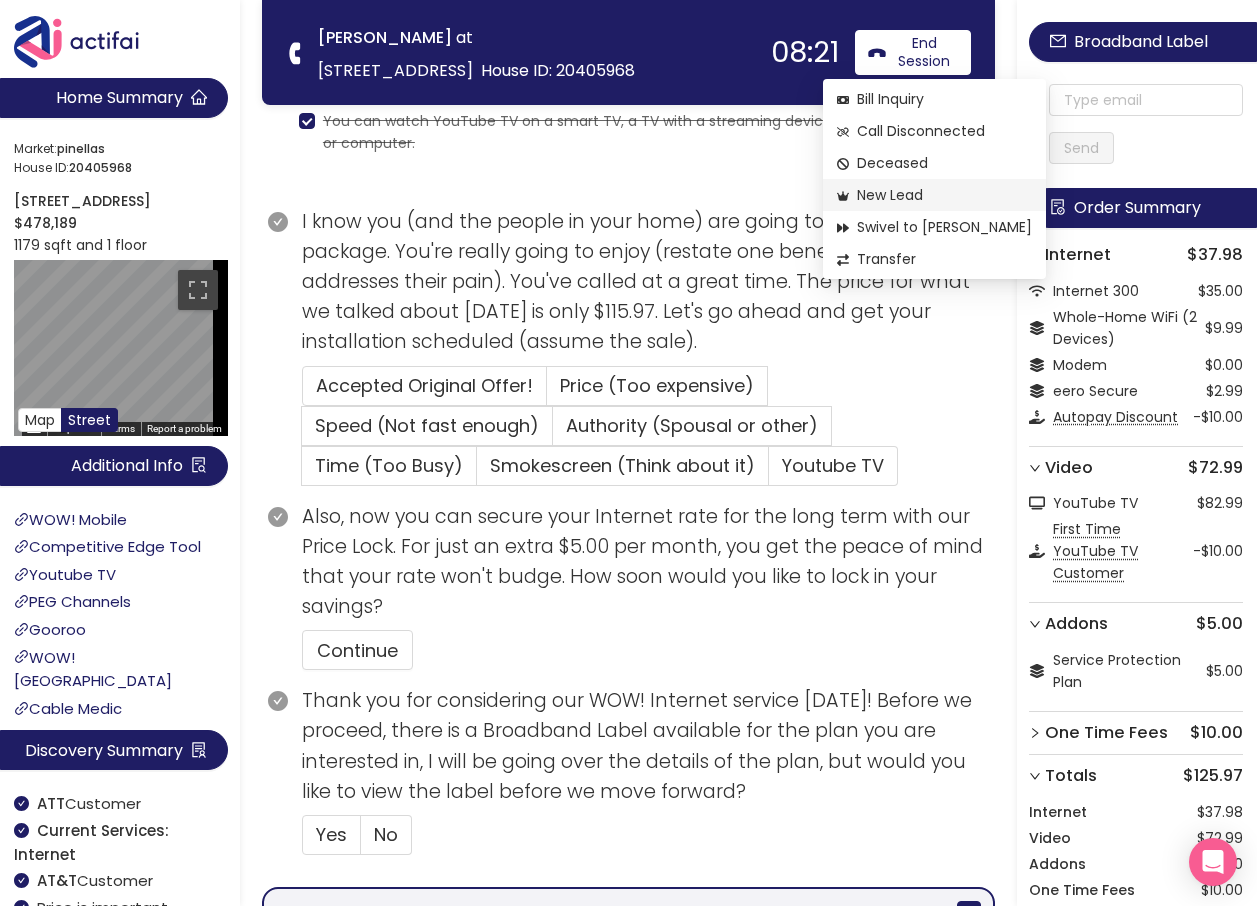 click on "New Lead" 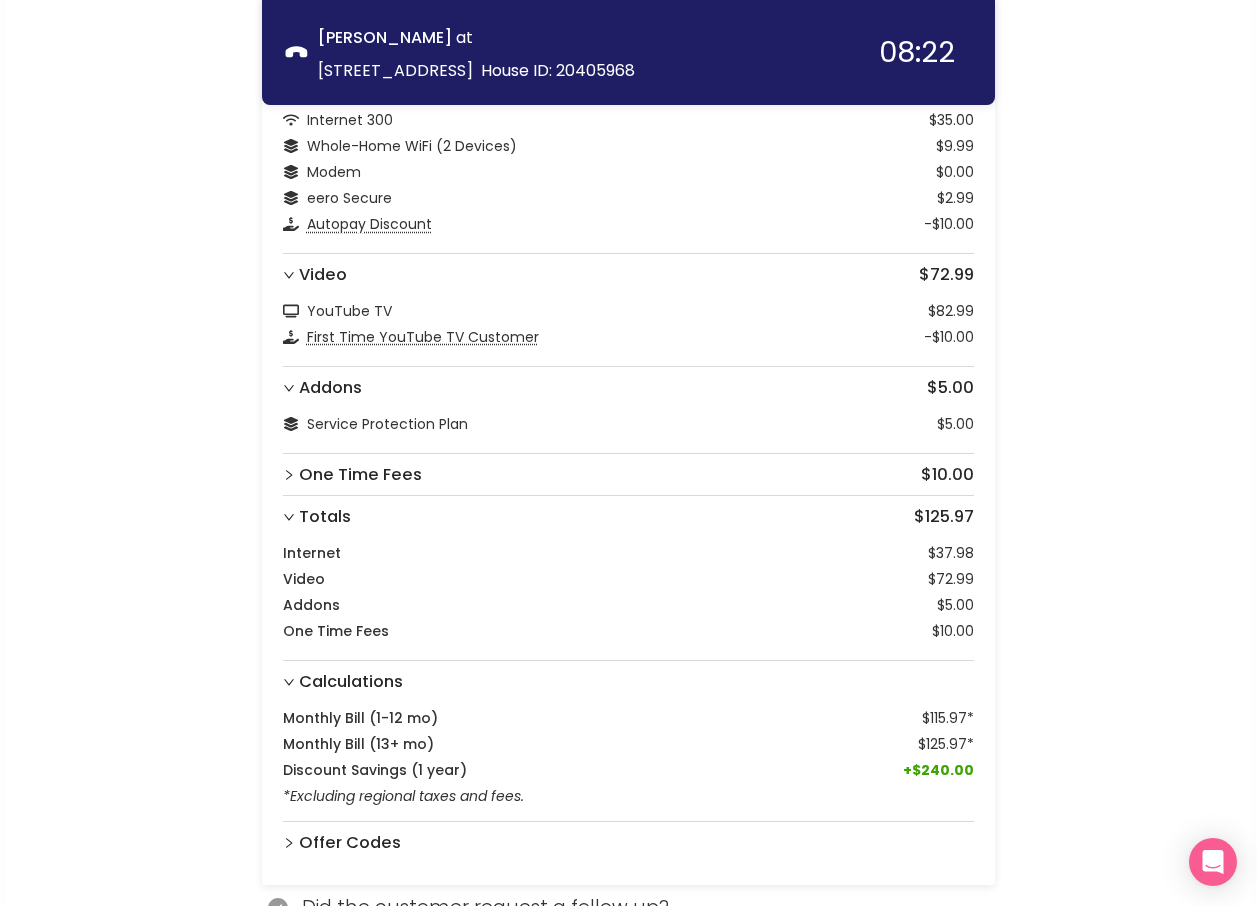 scroll, scrollTop: 404, scrollLeft: 0, axis: vertical 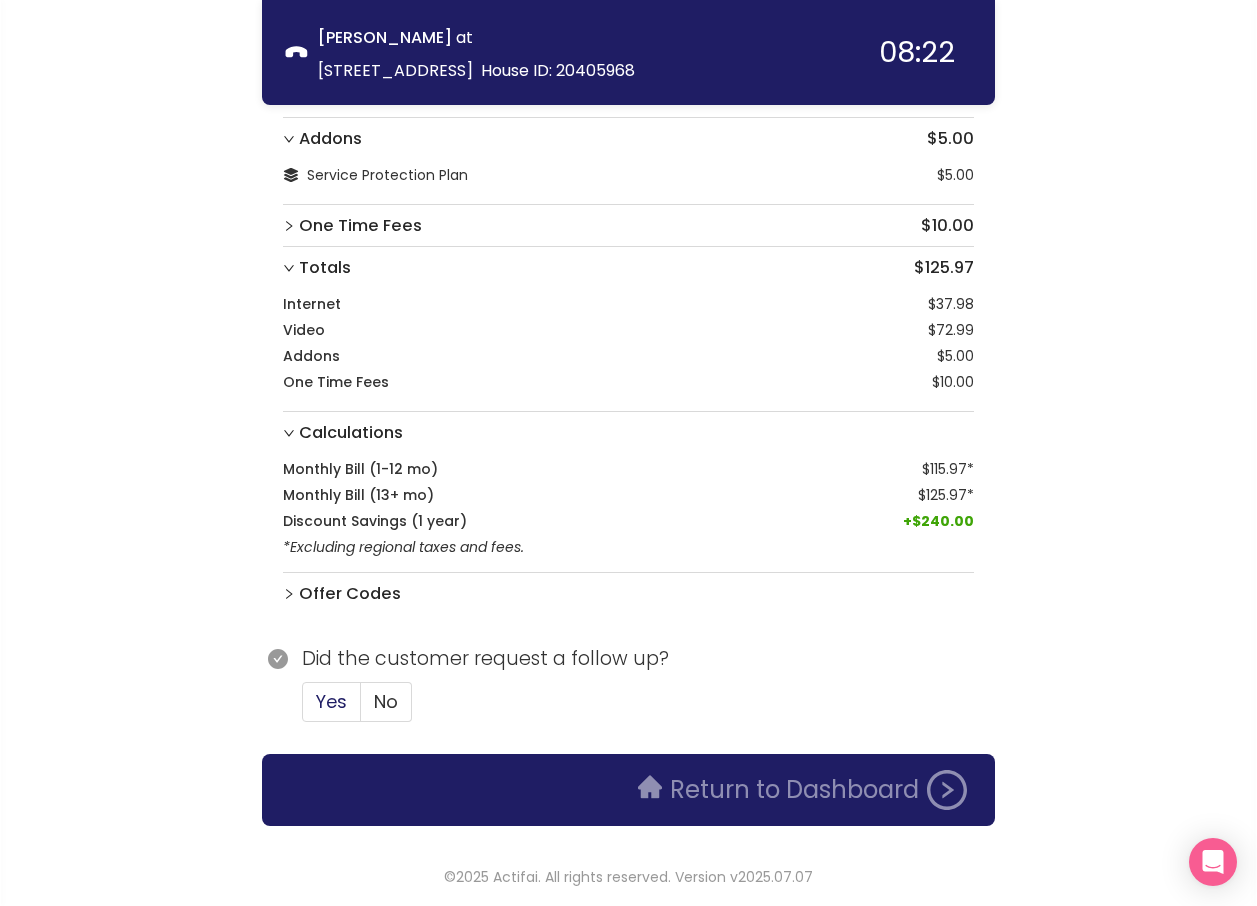 click on "Yes" at bounding box center [331, 701] 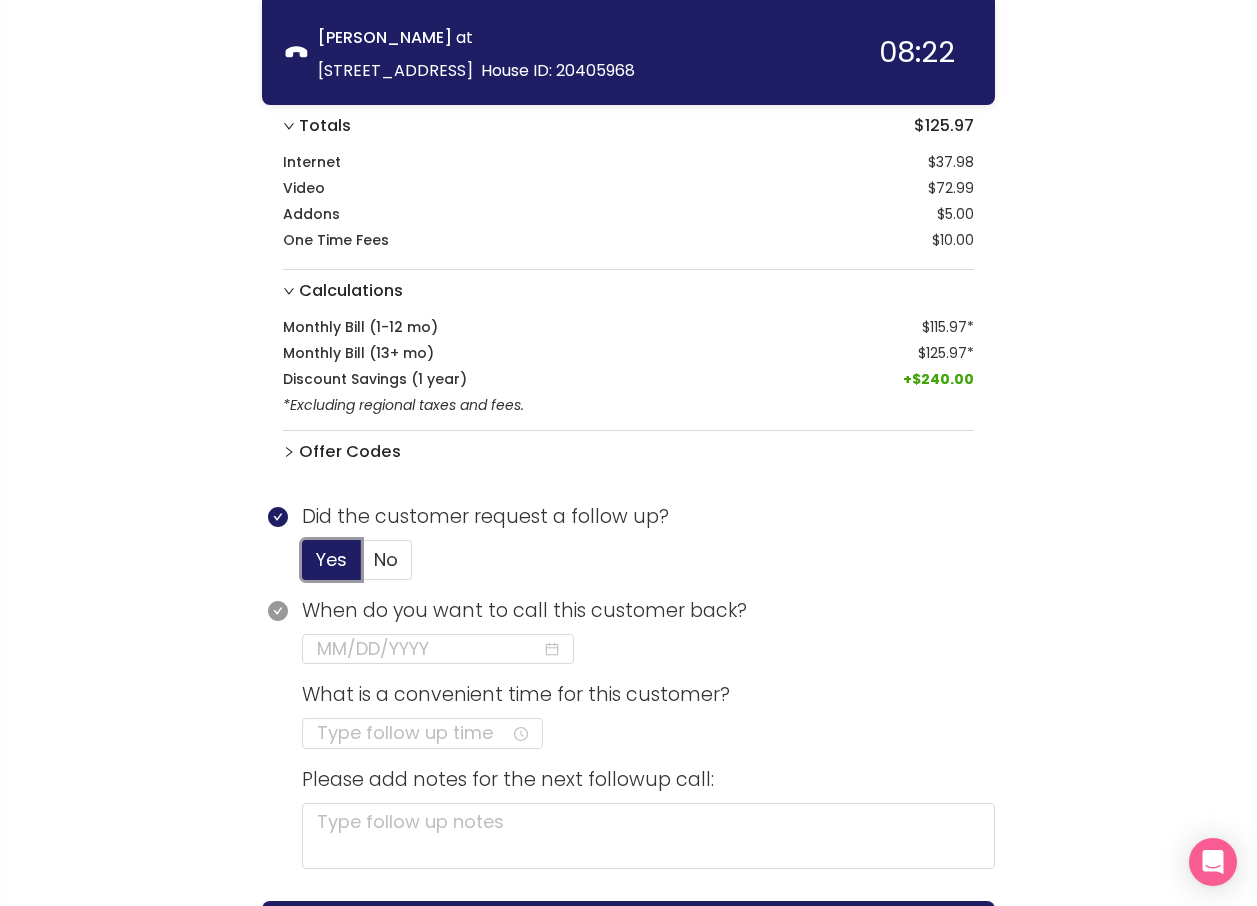 scroll, scrollTop: 693, scrollLeft: 0, axis: vertical 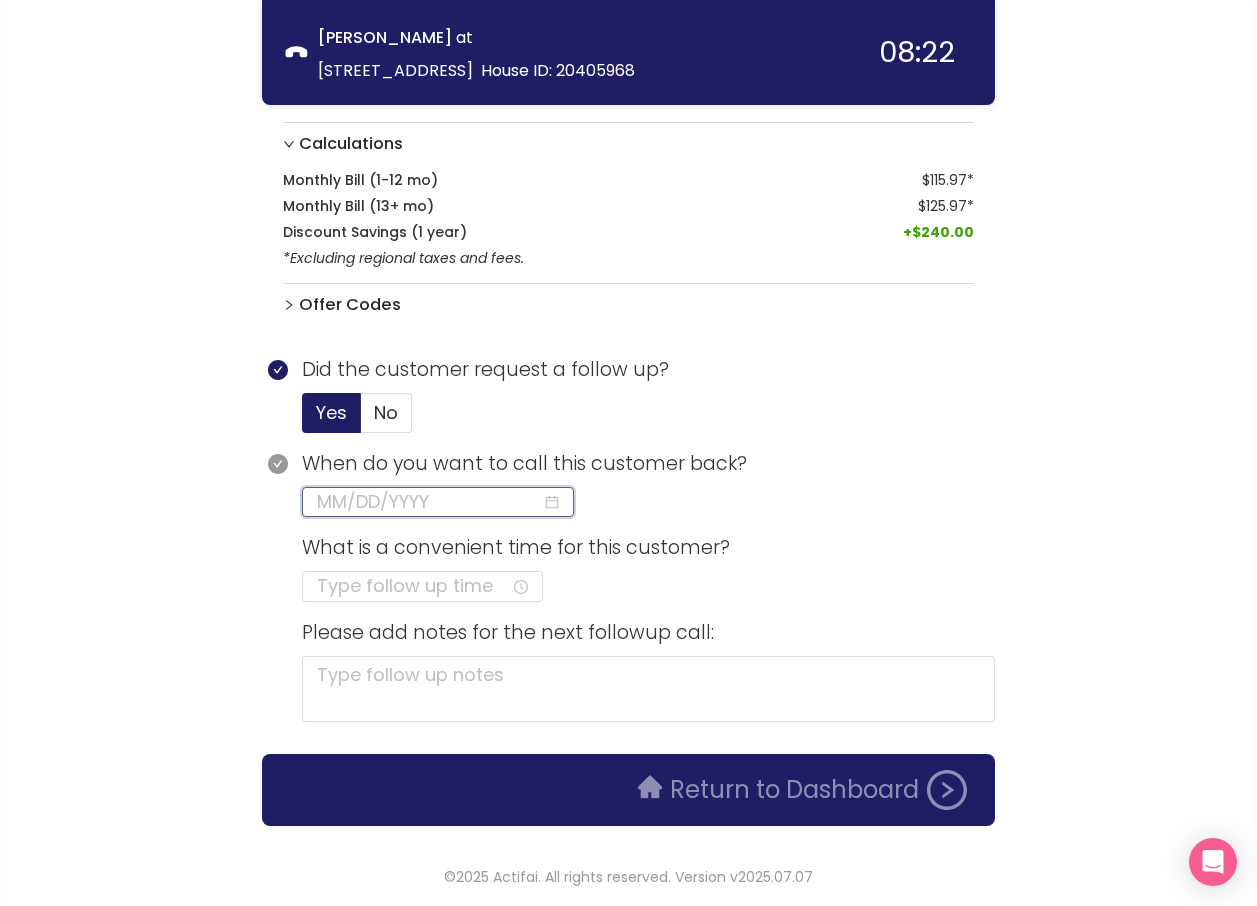 click at bounding box center (429, 502) 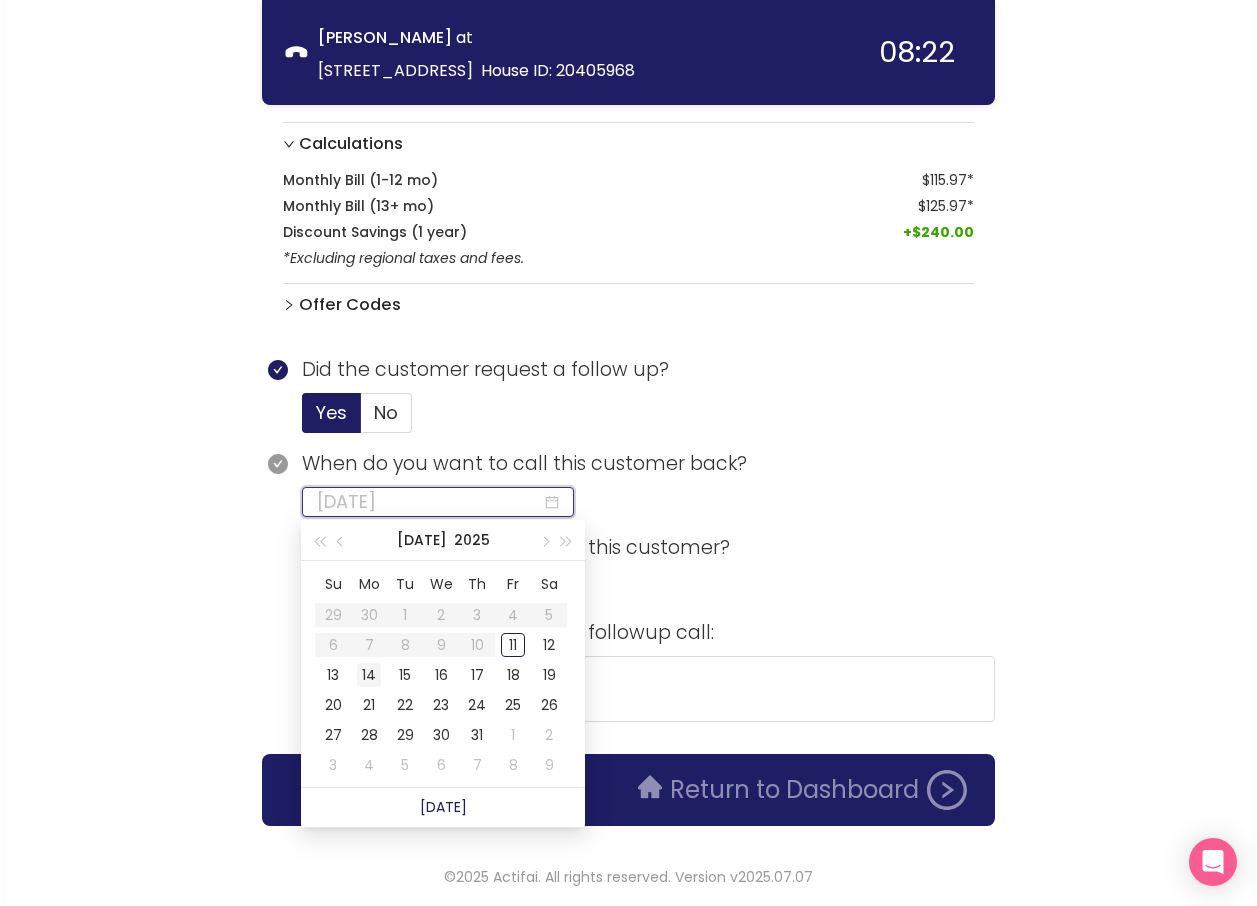 type on "[DATE]" 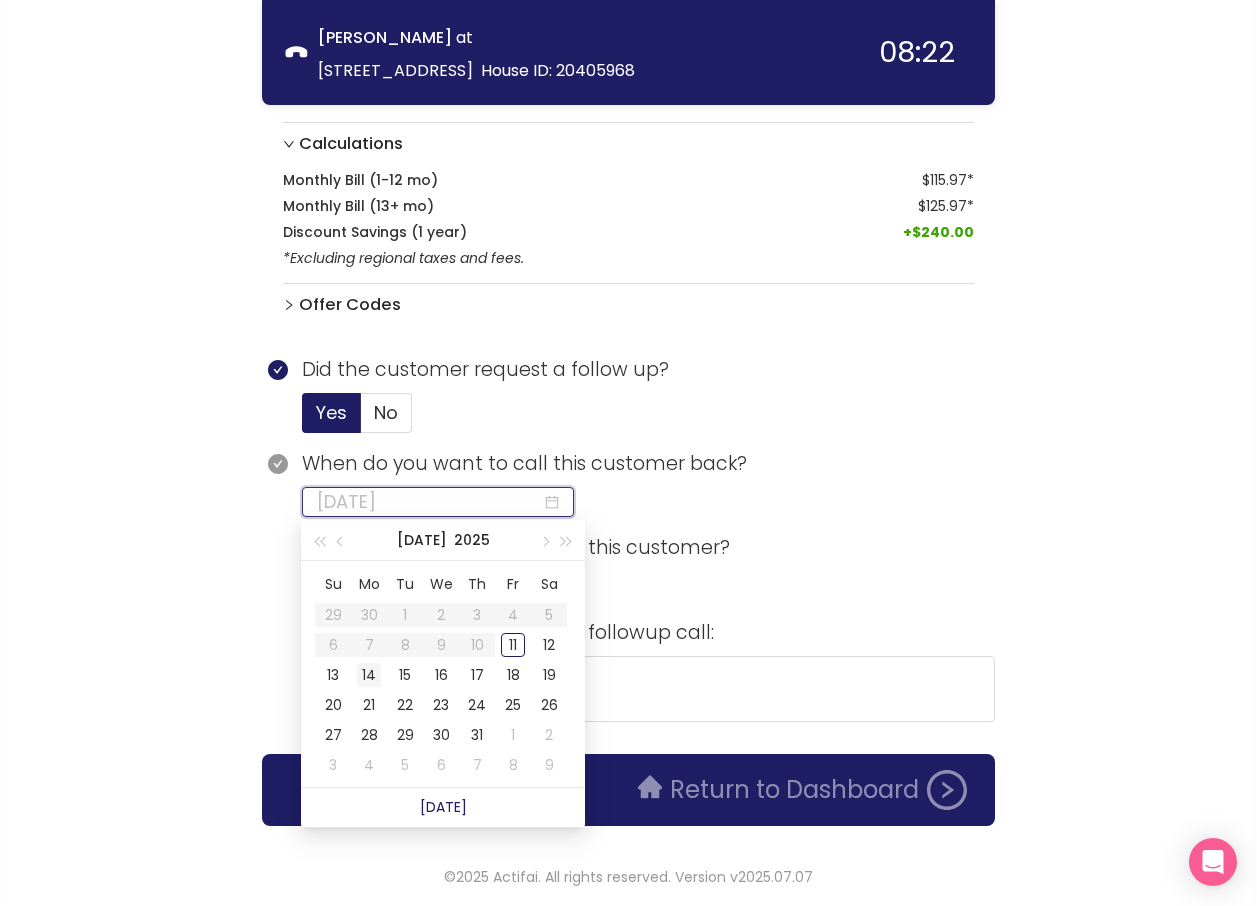 click on "14" at bounding box center [369, 675] 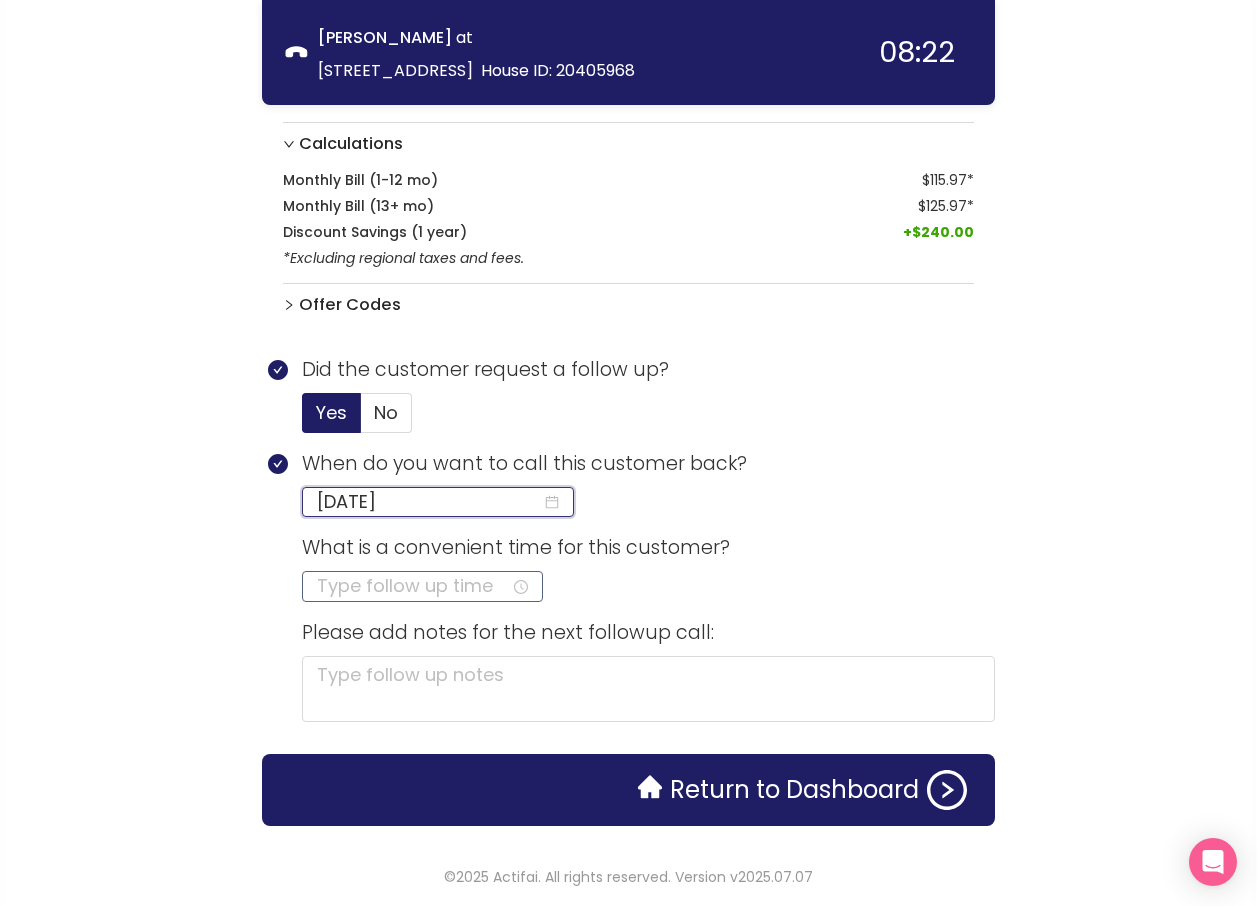 click at bounding box center (414, 586) 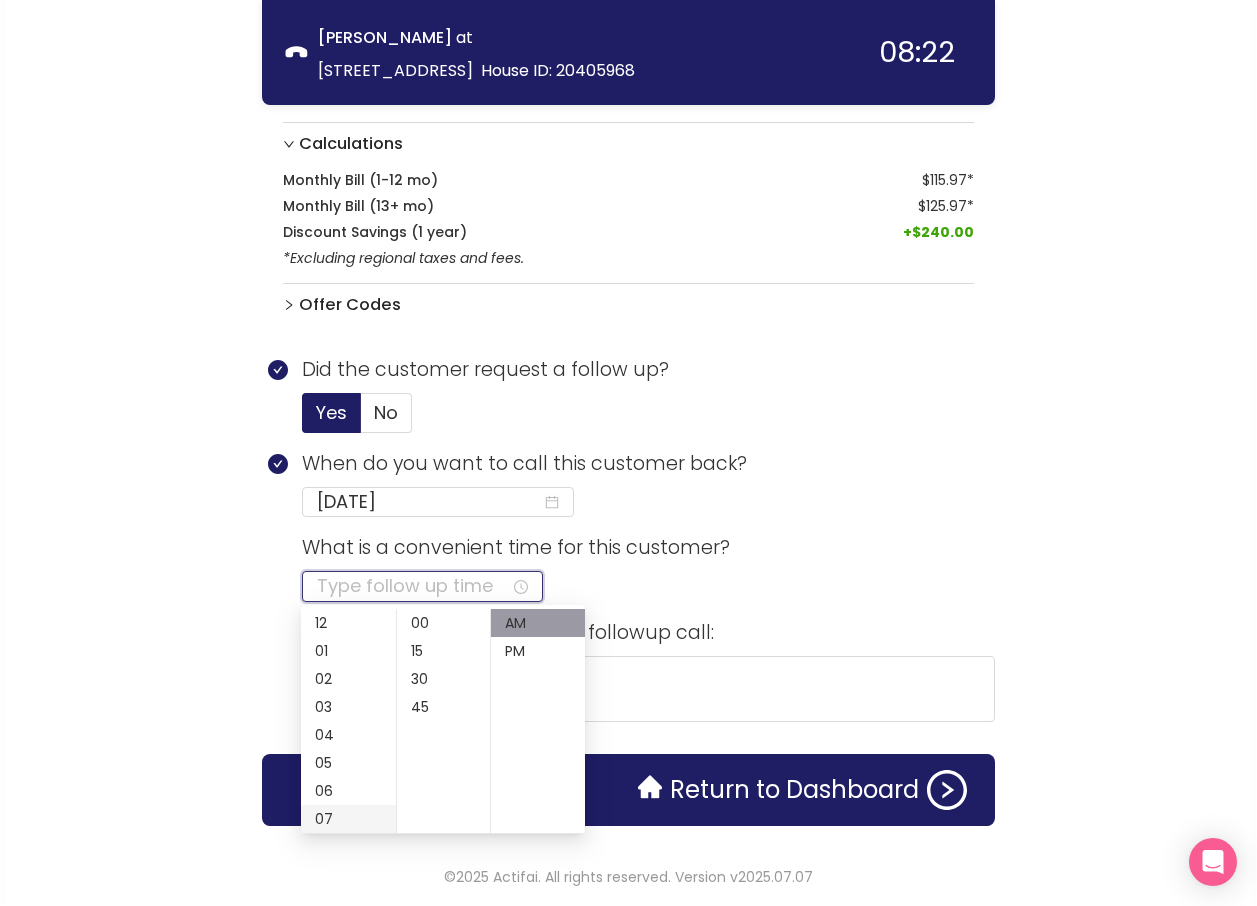 click on "07" at bounding box center (348, 819) 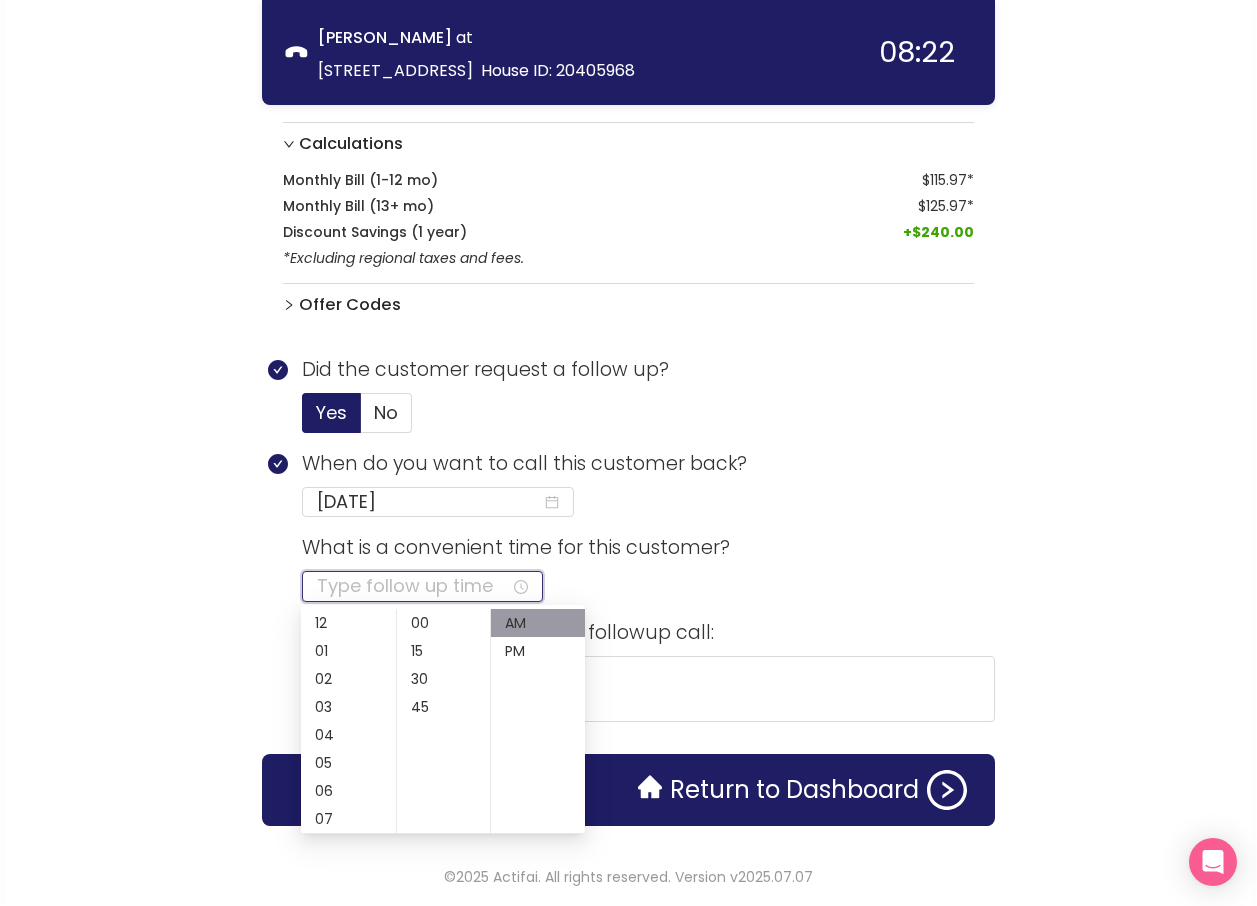 type on "07:00 AM" 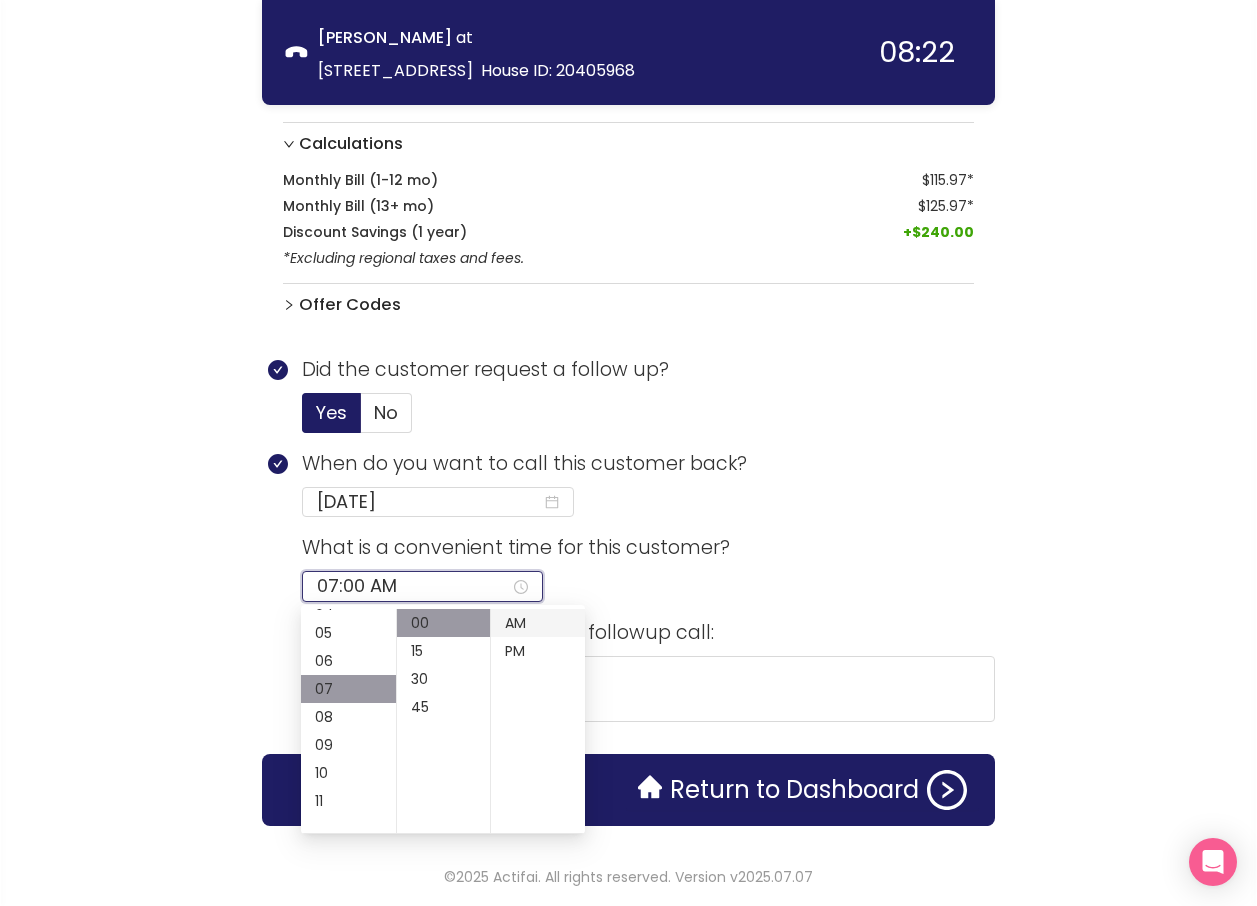 scroll, scrollTop: 196, scrollLeft: 0, axis: vertical 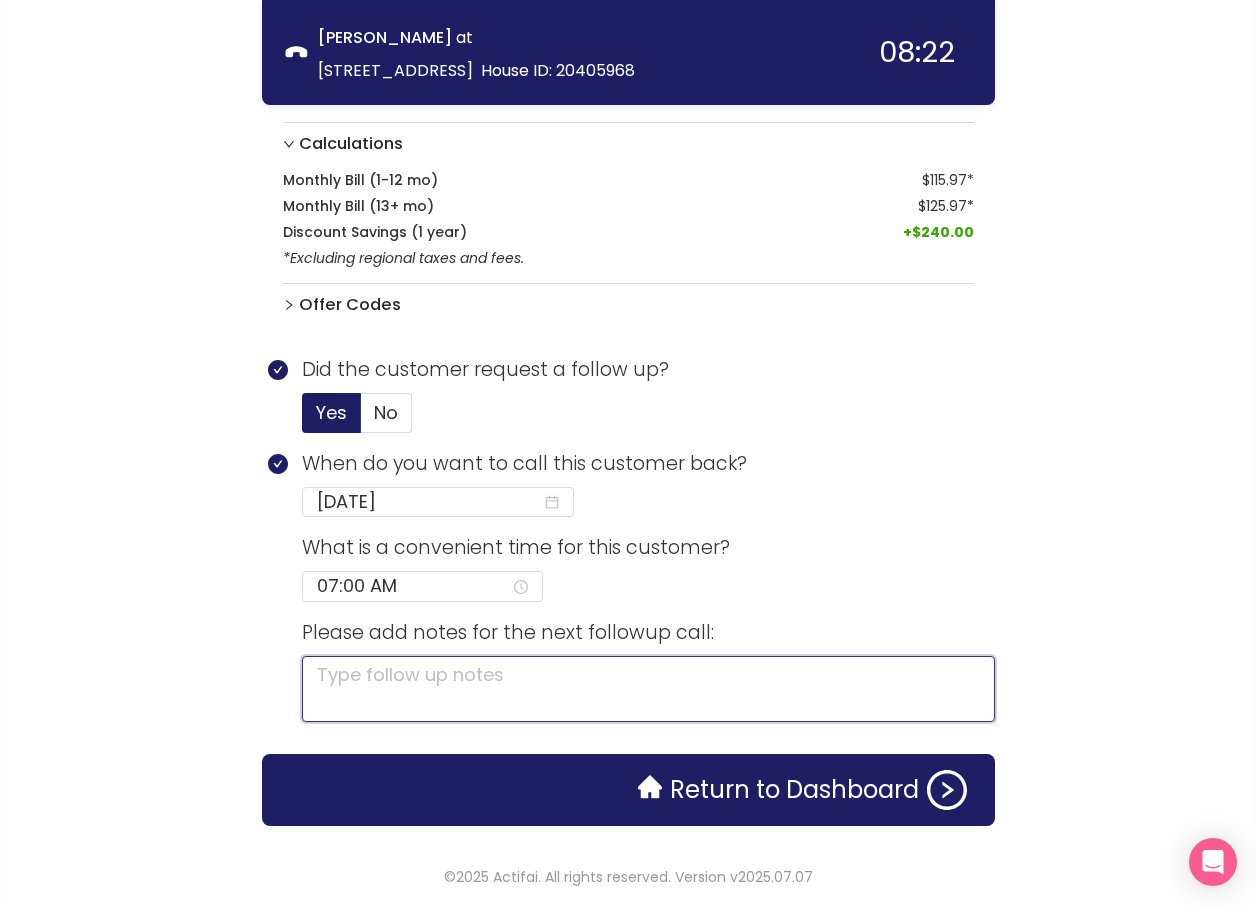 click 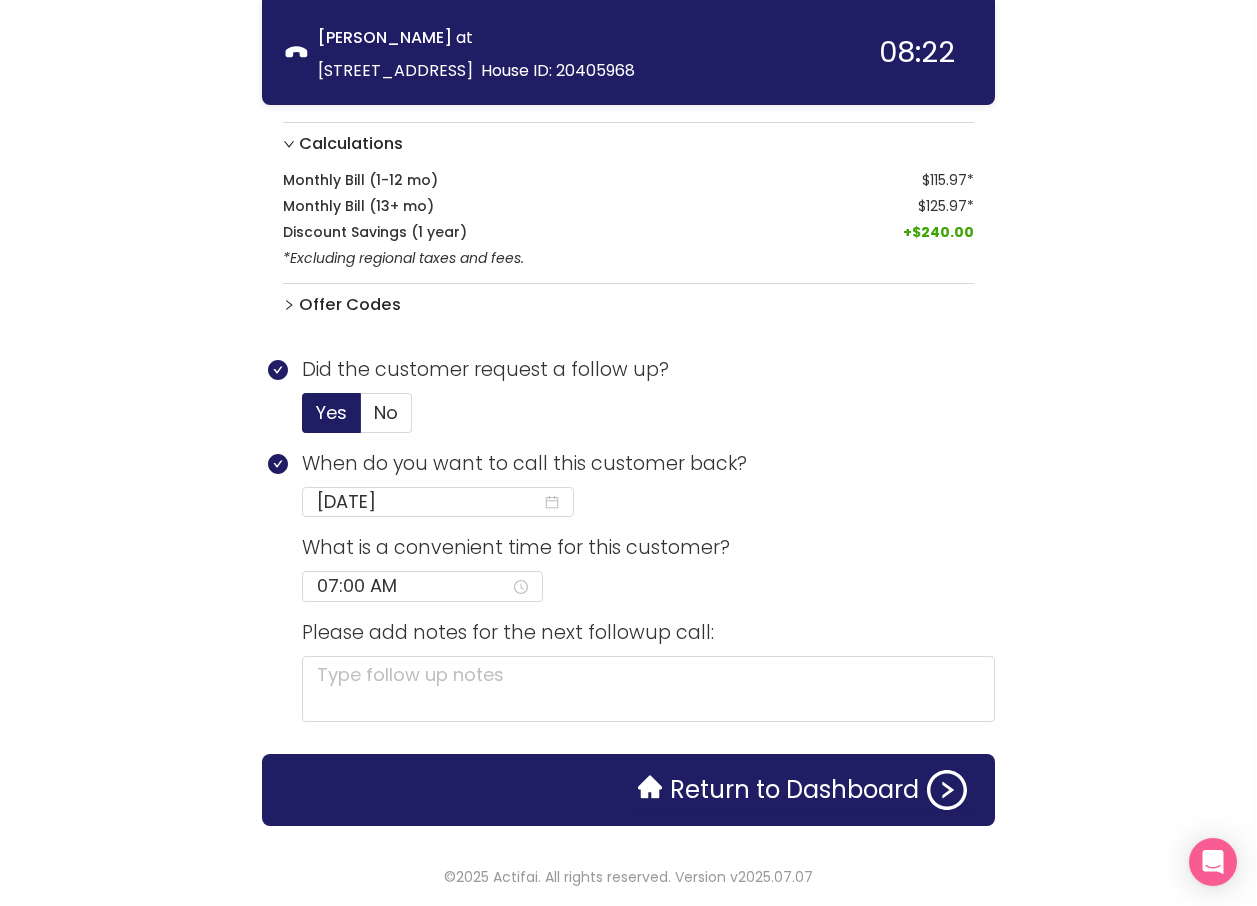 click on "Return to Dashboard" 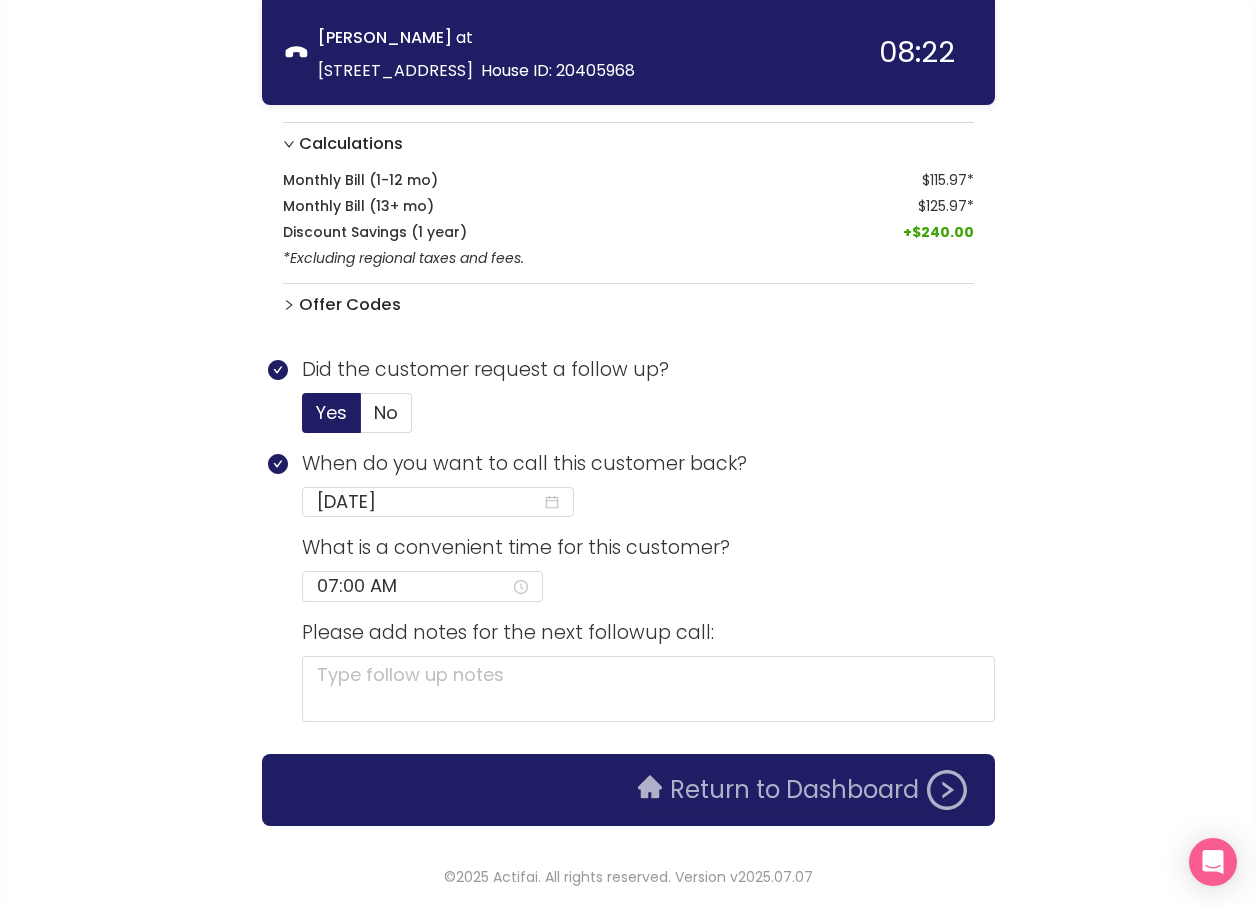 click on "Return to Dashboard" 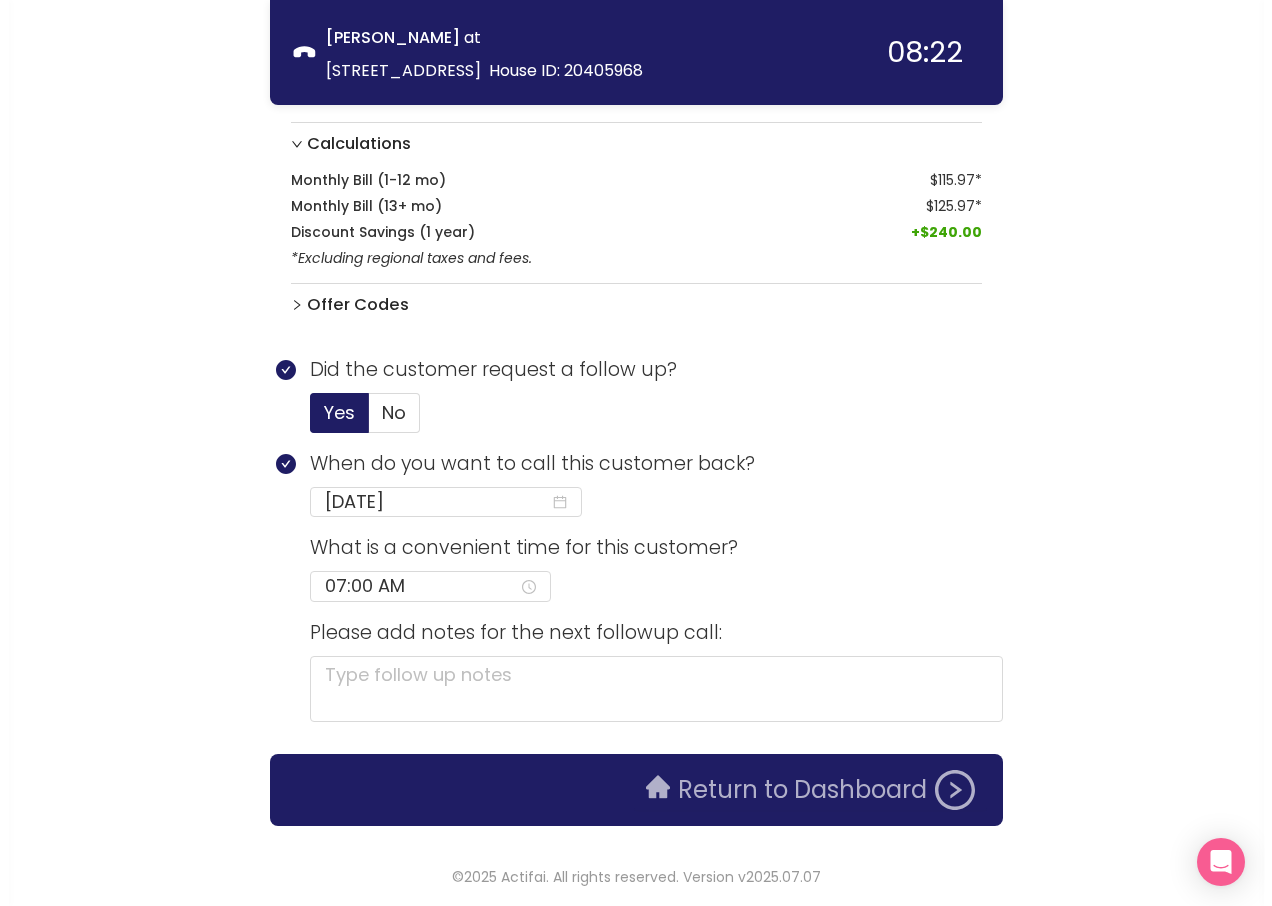 scroll, scrollTop: 0, scrollLeft: 0, axis: both 